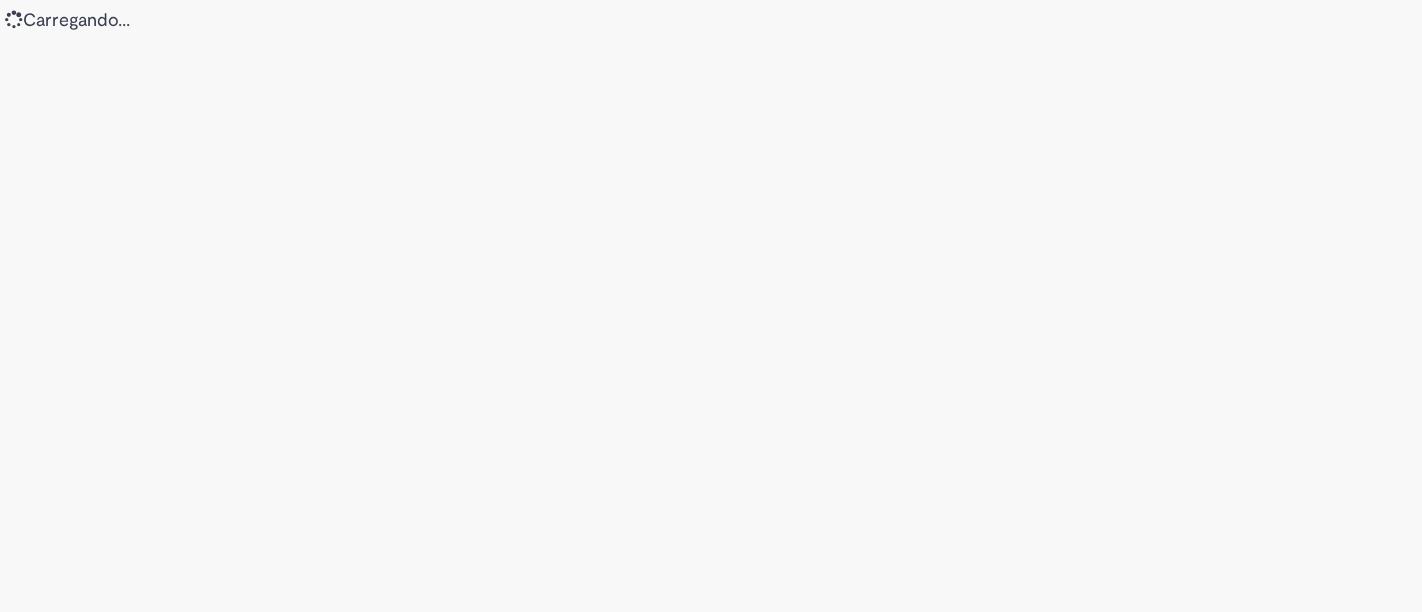 scroll, scrollTop: 0, scrollLeft: 0, axis: both 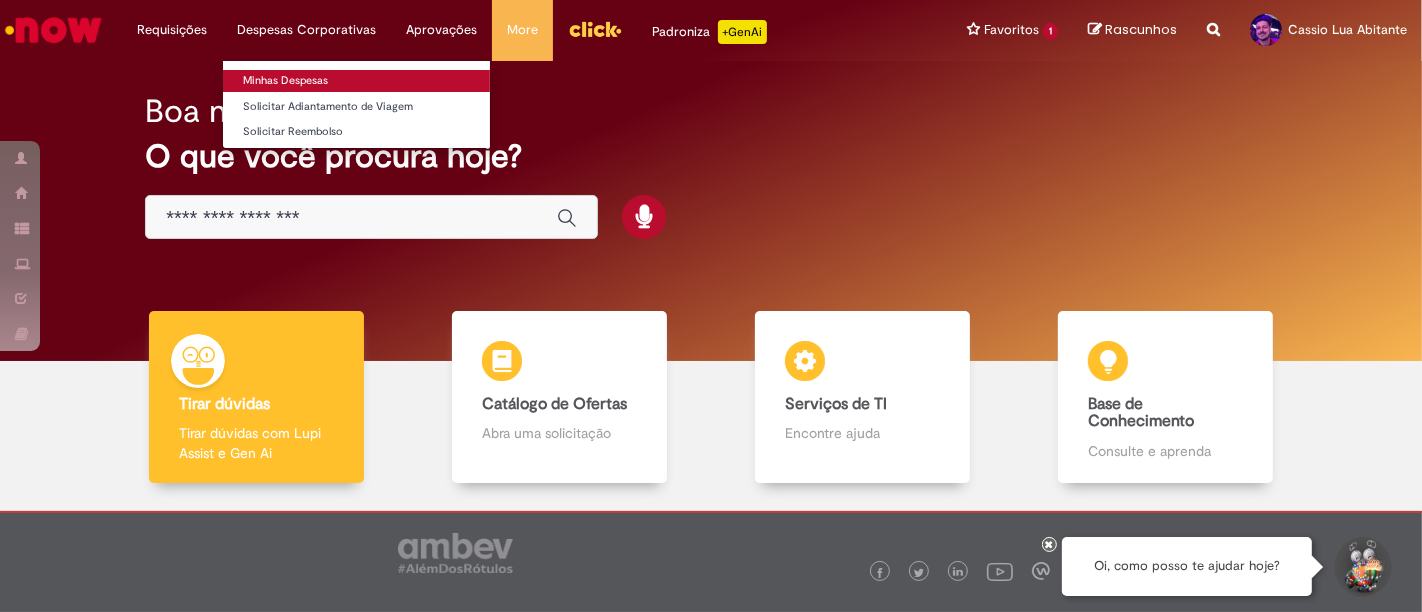 click on "Minhas Despesas" at bounding box center (356, 81) 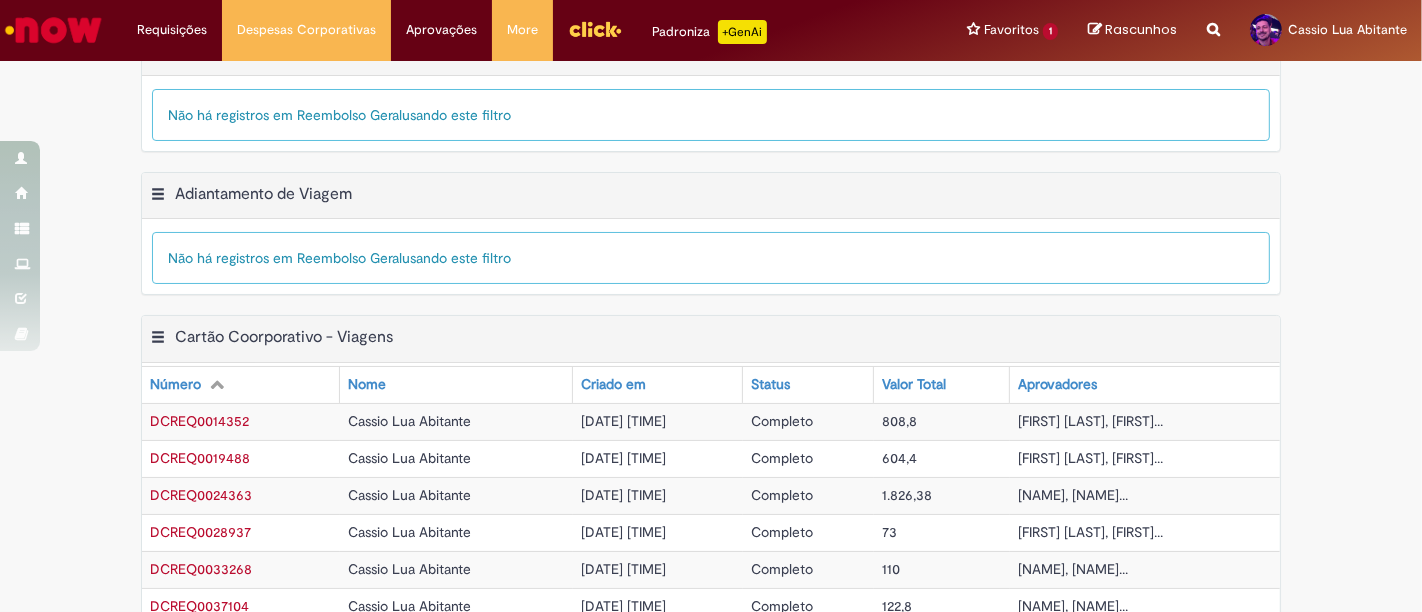 scroll, scrollTop: 798, scrollLeft: 0, axis: vertical 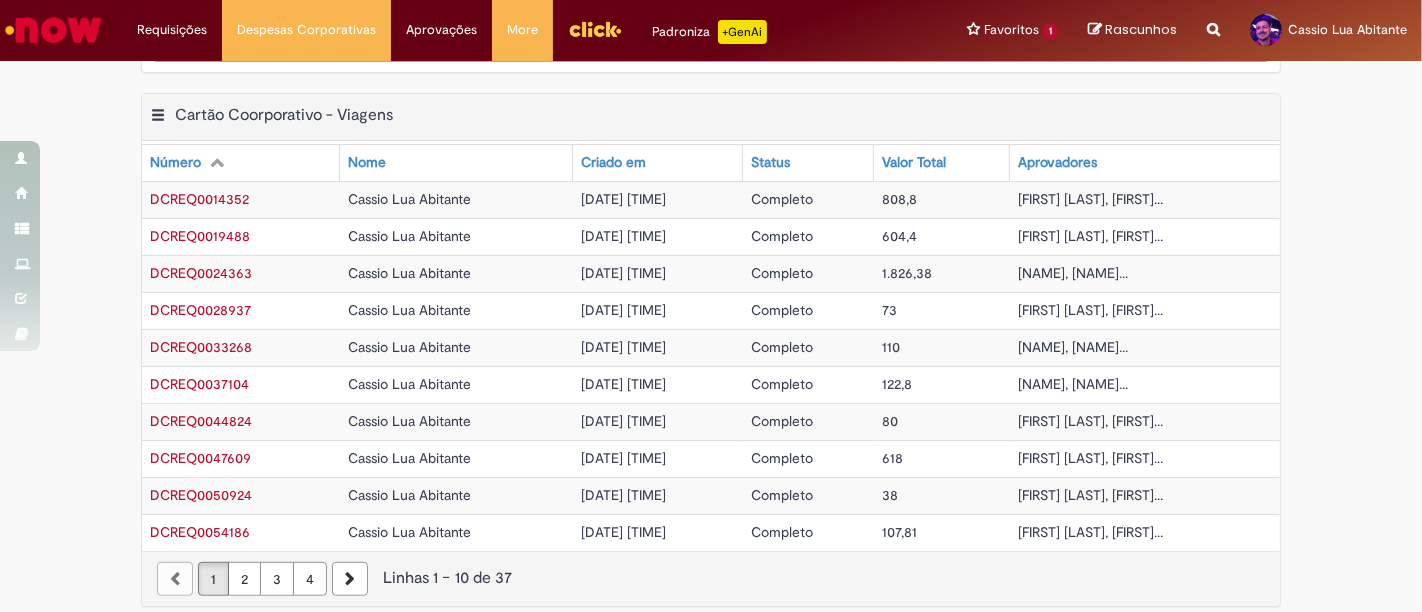click on "2" at bounding box center [244, 579] 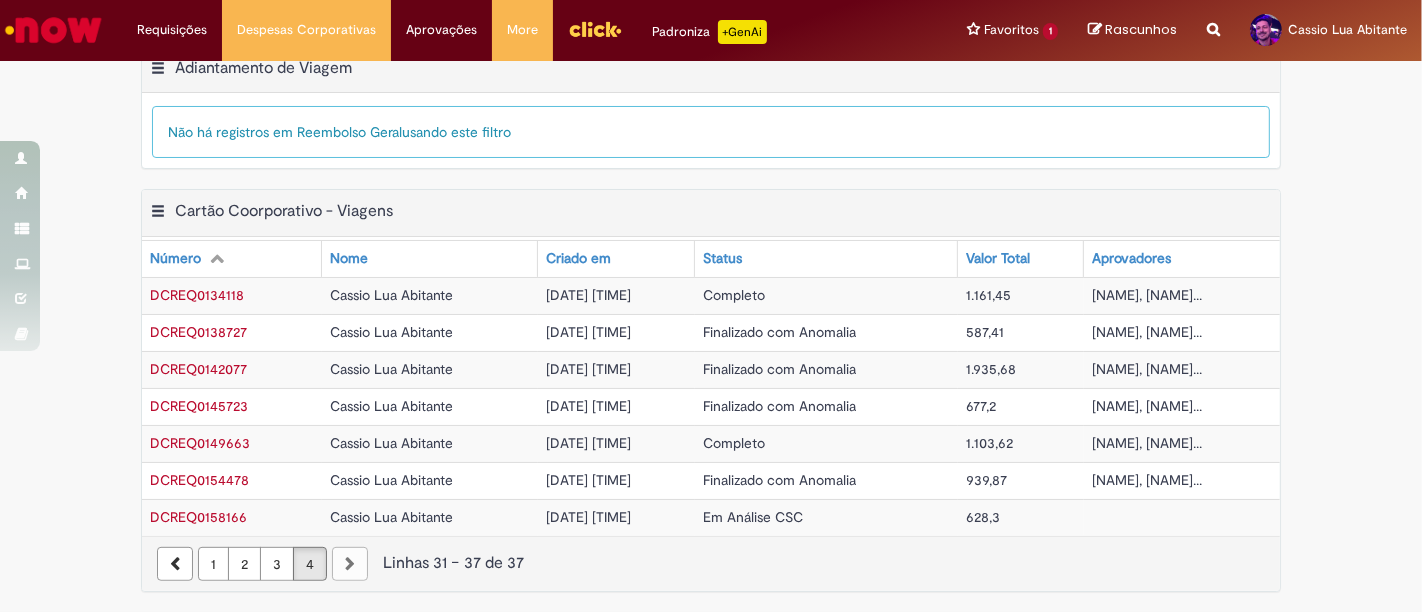 scroll, scrollTop: 688, scrollLeft: 0, axis: vertical 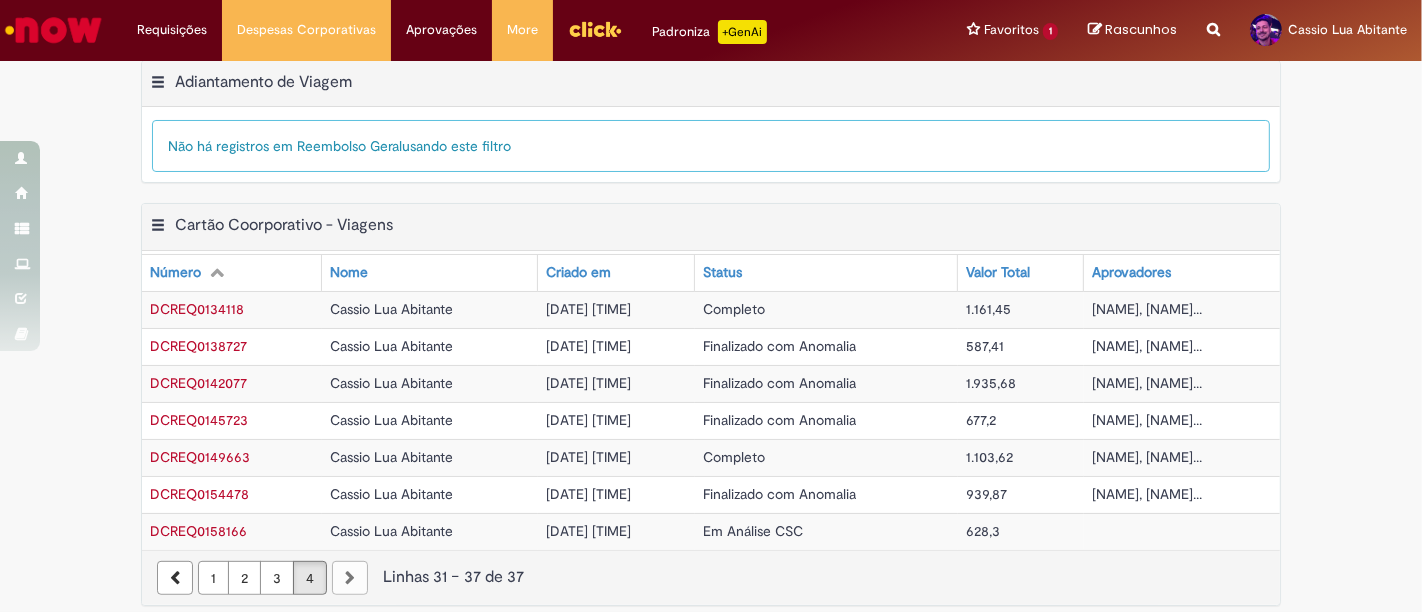 click on "Finalizado com Anomalia" at bounding box center [779, 494] 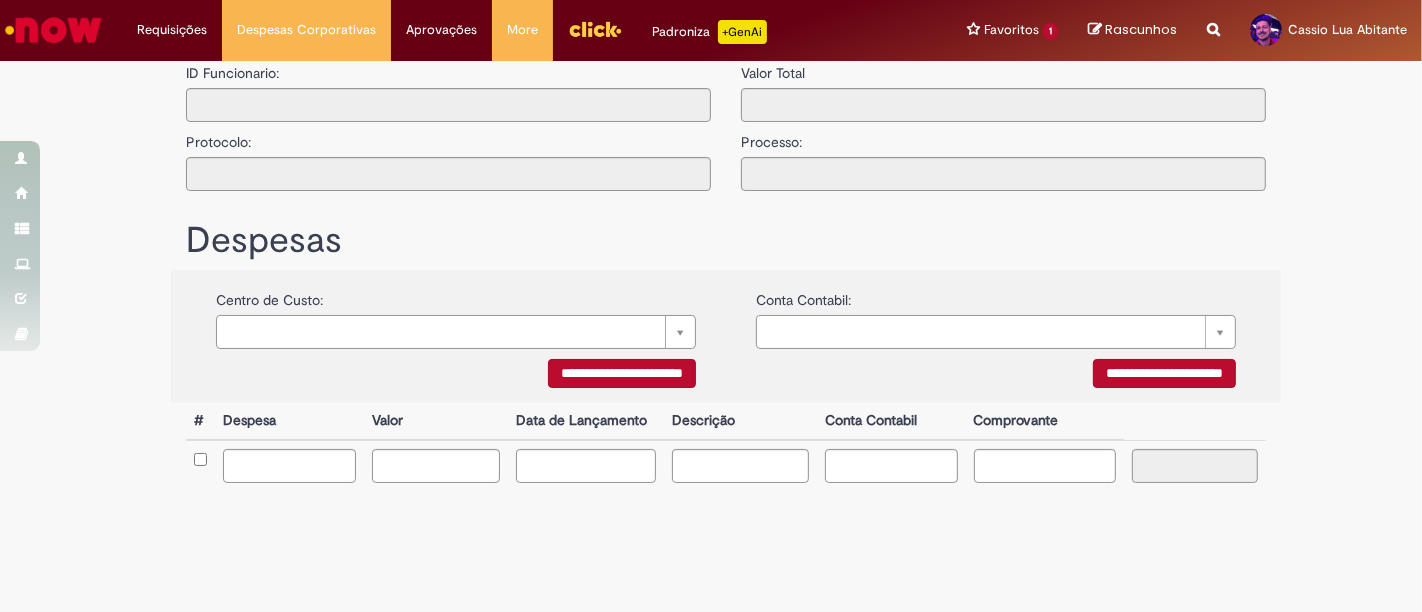 type on "**********" 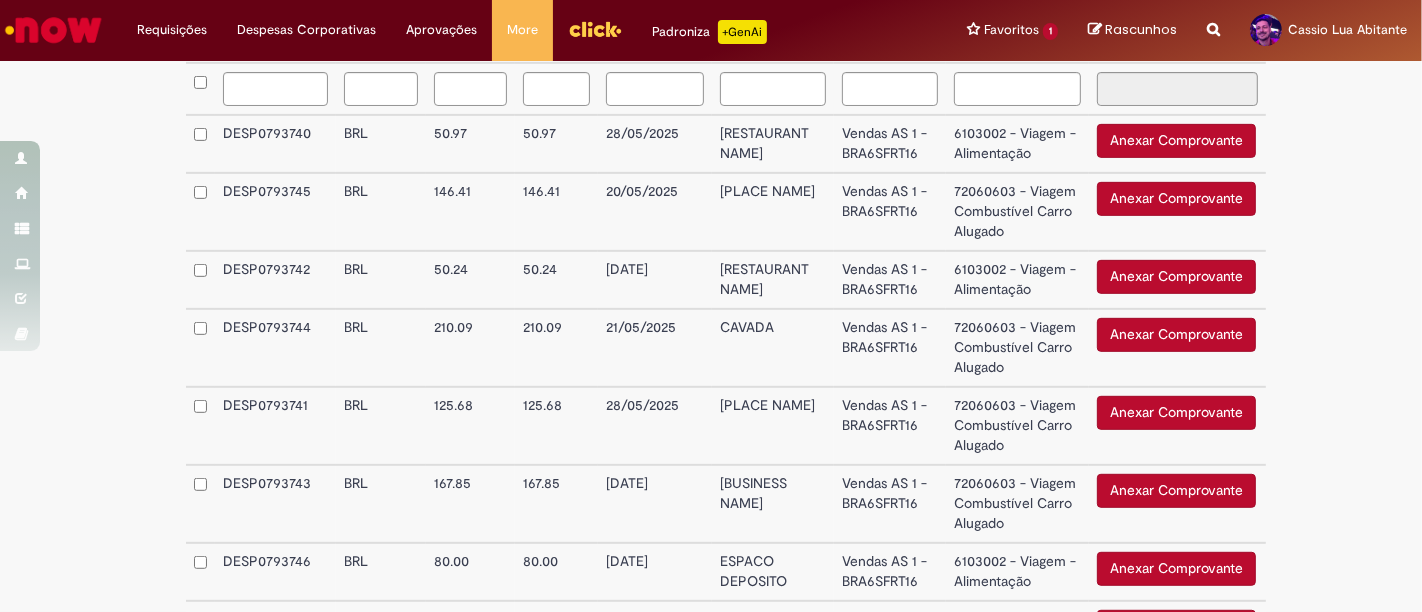 scroll, scrollTop: 767, scrollLeft: 0, axis: vertical 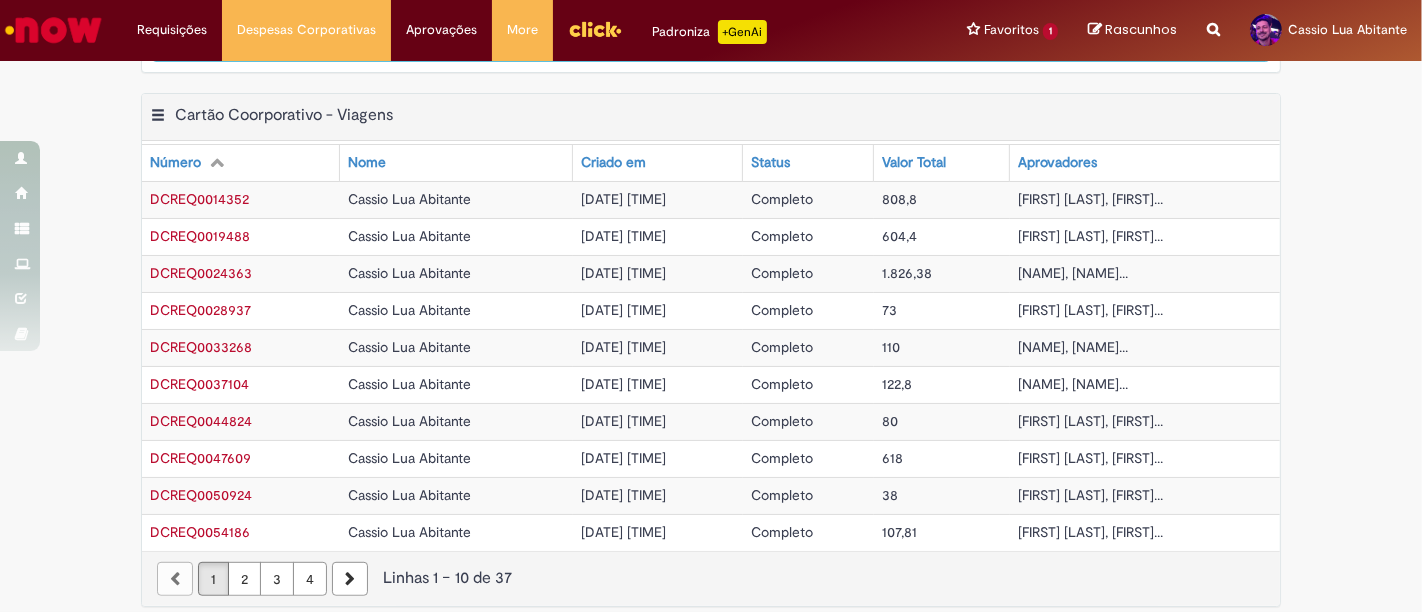 click on "4" at bounding box center [310, 579] 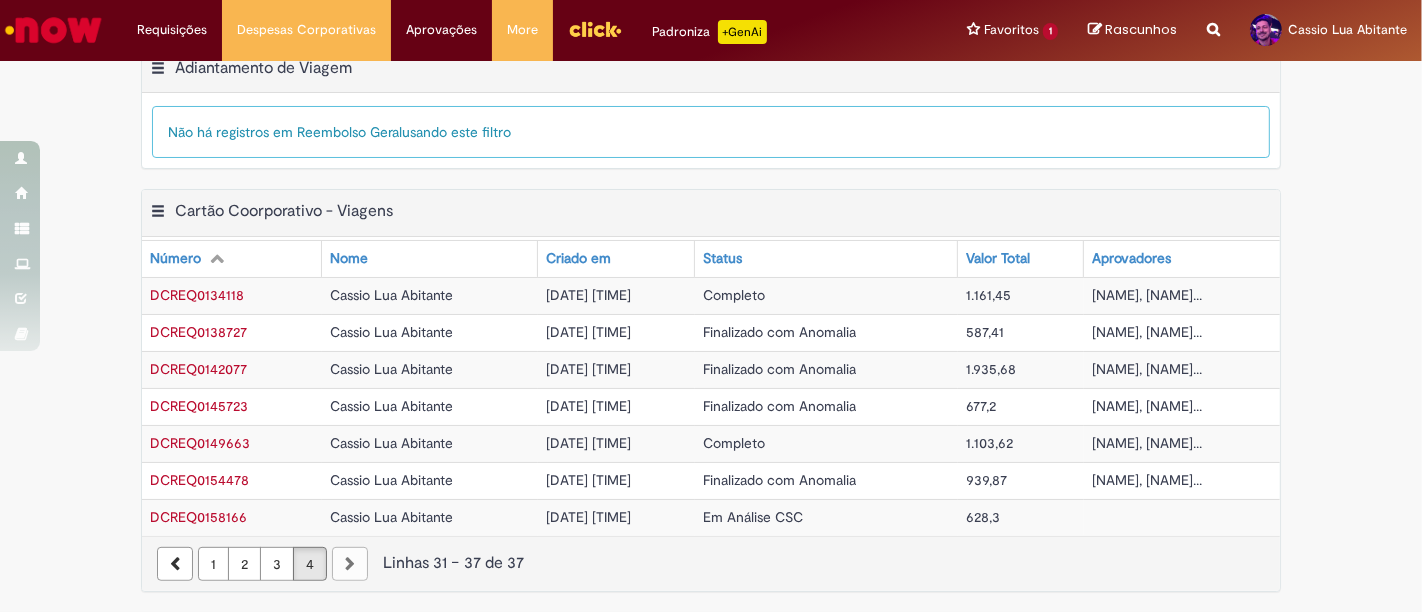 scroll, scrollTop: 688, scrollLeft: 0, axis: vertical 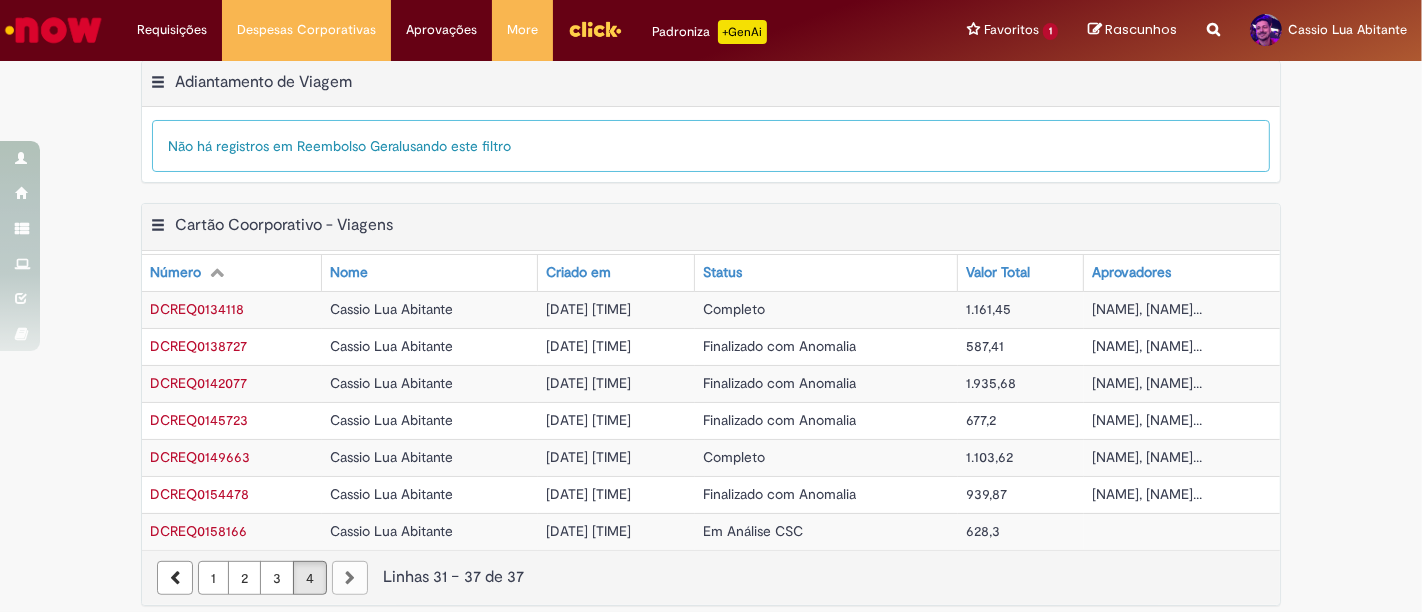 click on "[DATE] [TIME]" at bounding box center [616, 531] 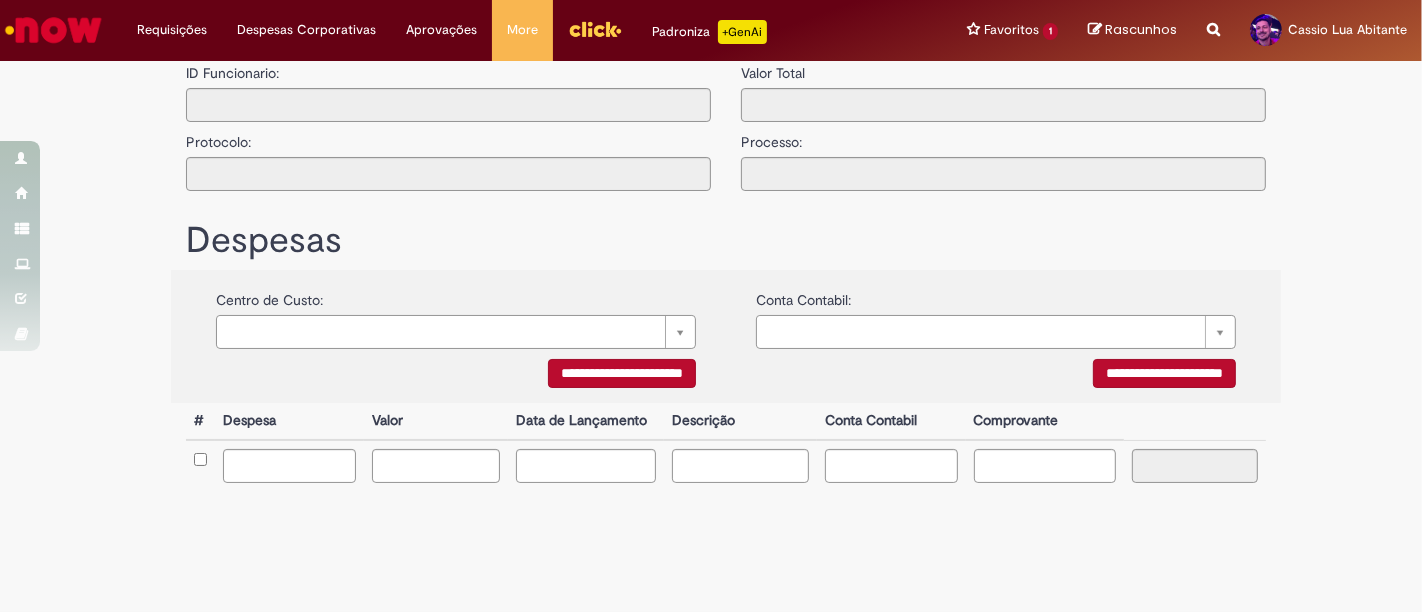 scroll, scrollTop: 0, scrollLeft: 0, axis: both 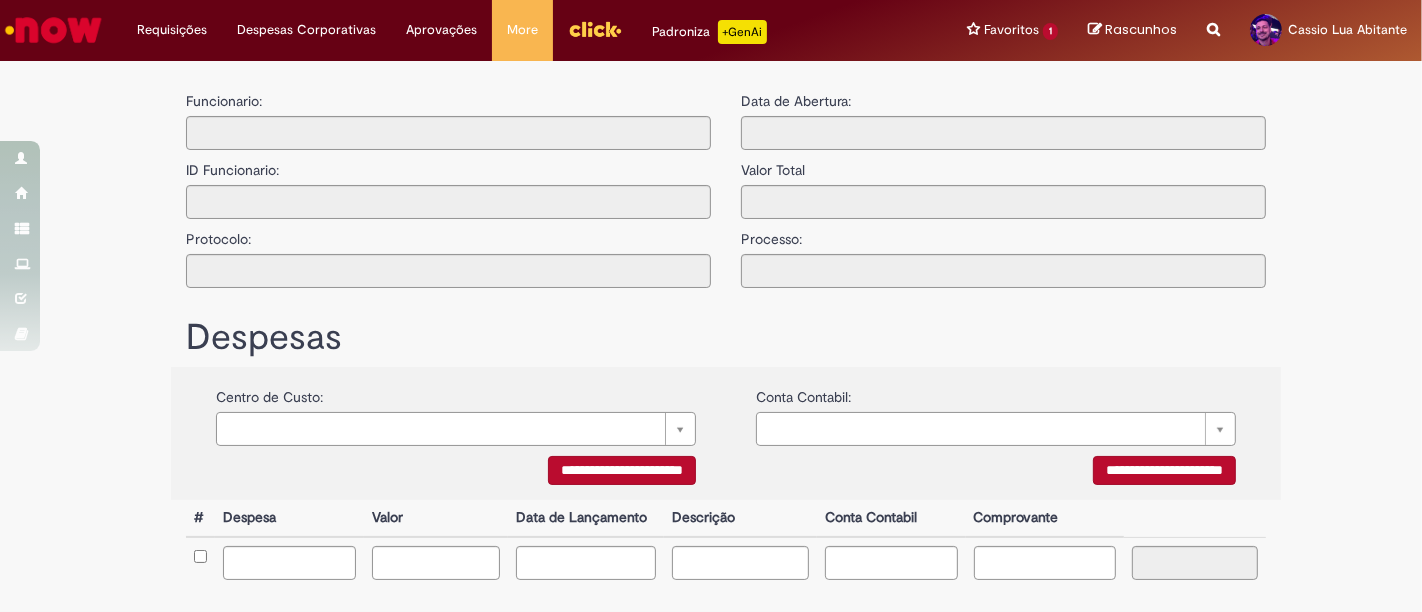 type on "**********" 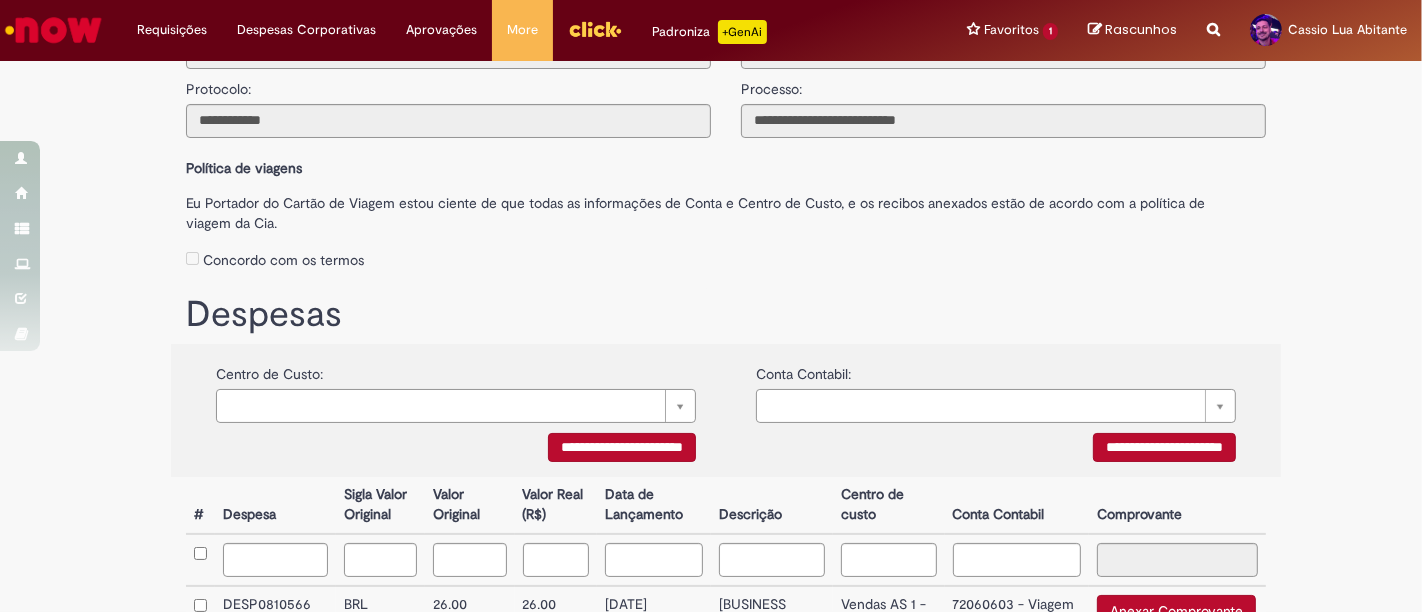 scroll, scrollTop: 555, scrollLeft: 0, axis: vertical 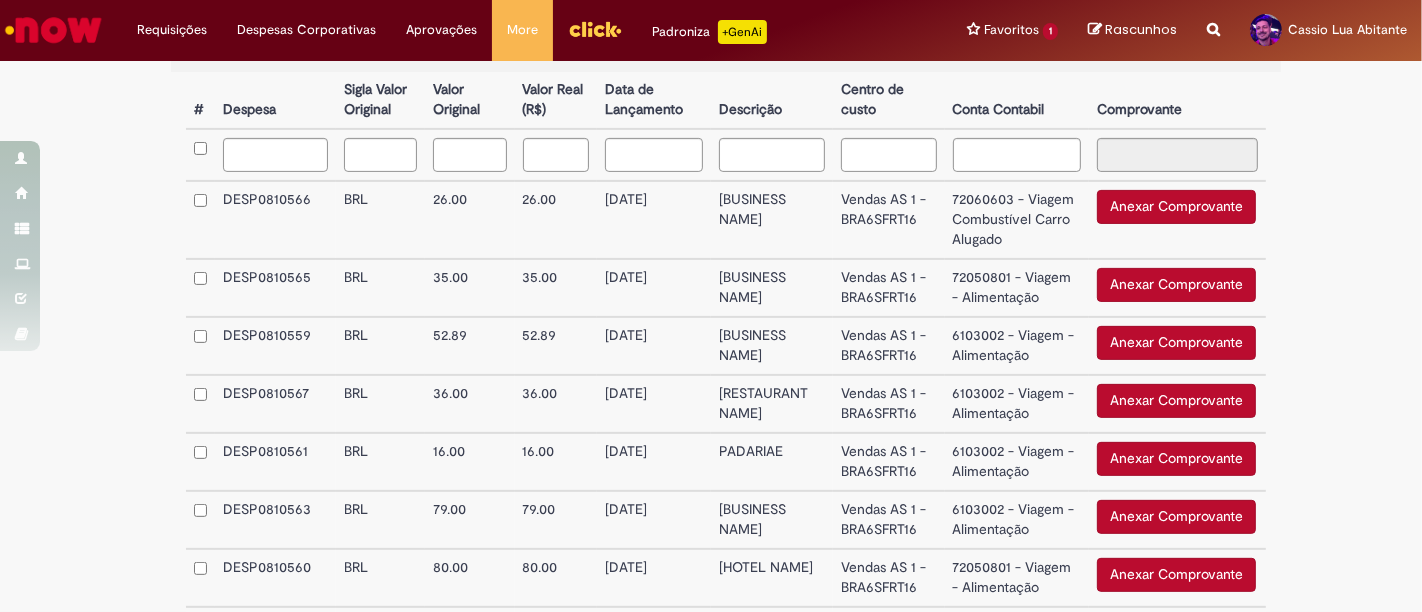 click on "72060603 -  Viagem Combustível Carro Alugado" at bounding box center (1017, 220) 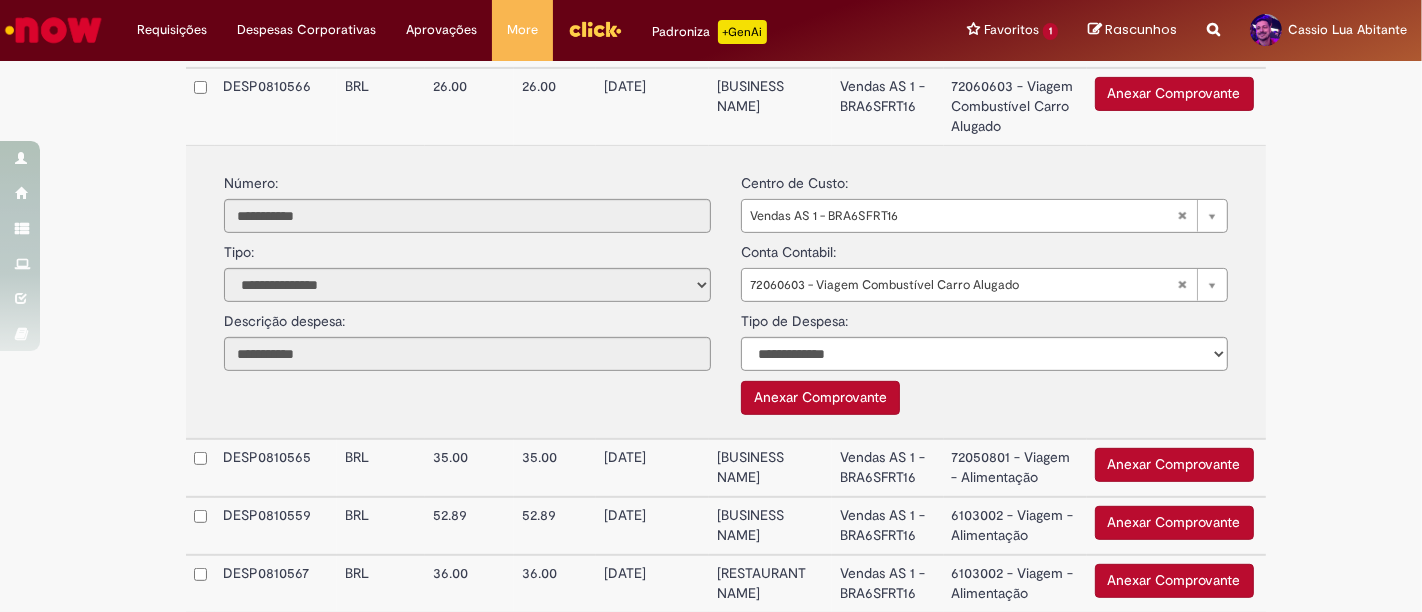 scroll, scrollTop: 666, scrollLeft: 0, axis: vertical 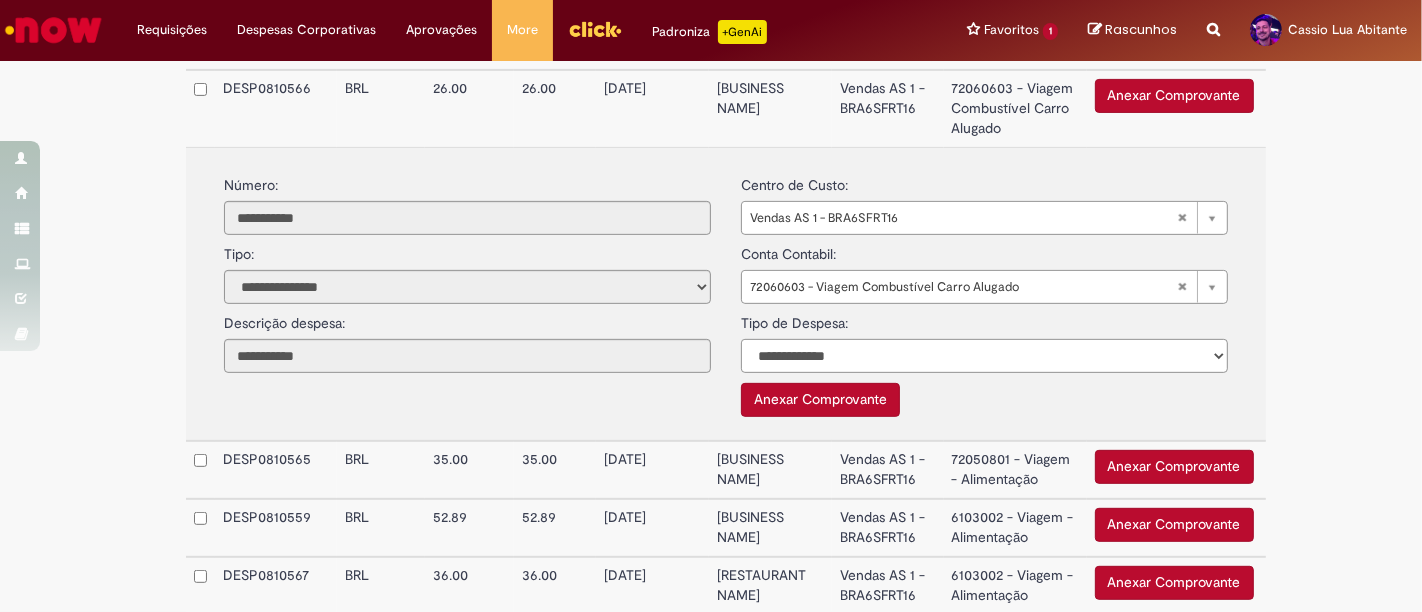 click on "**********" at bounding box center [984, 356] 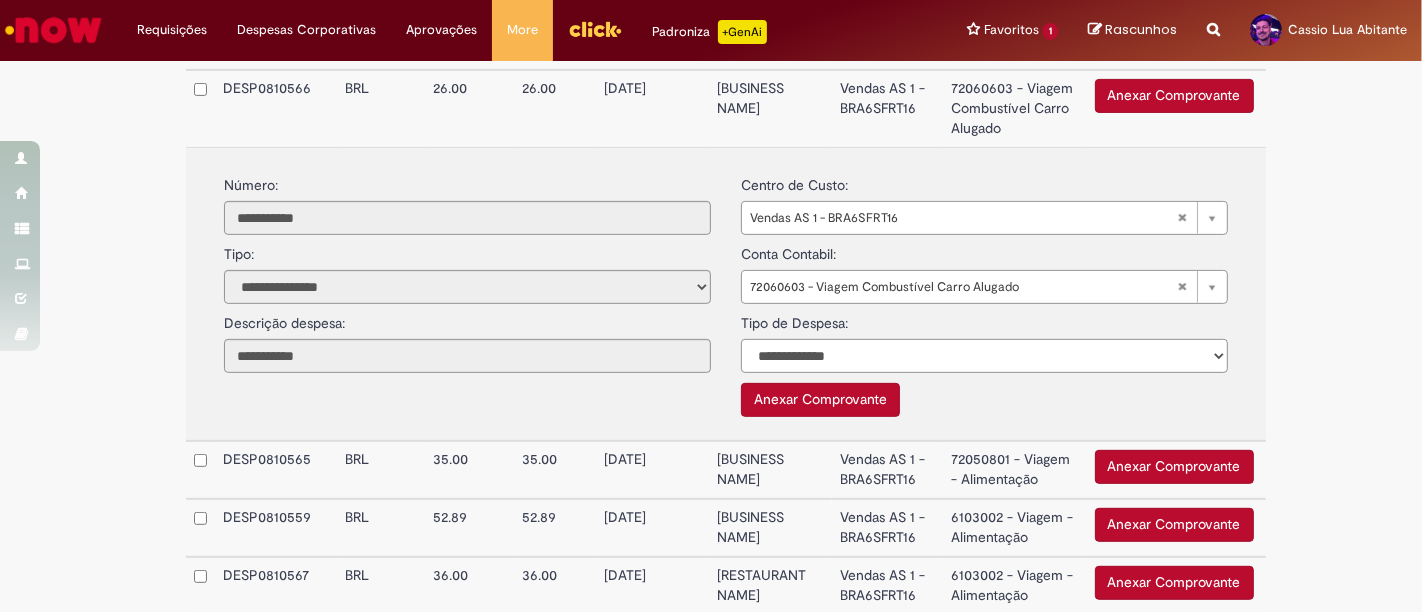 select on "*" 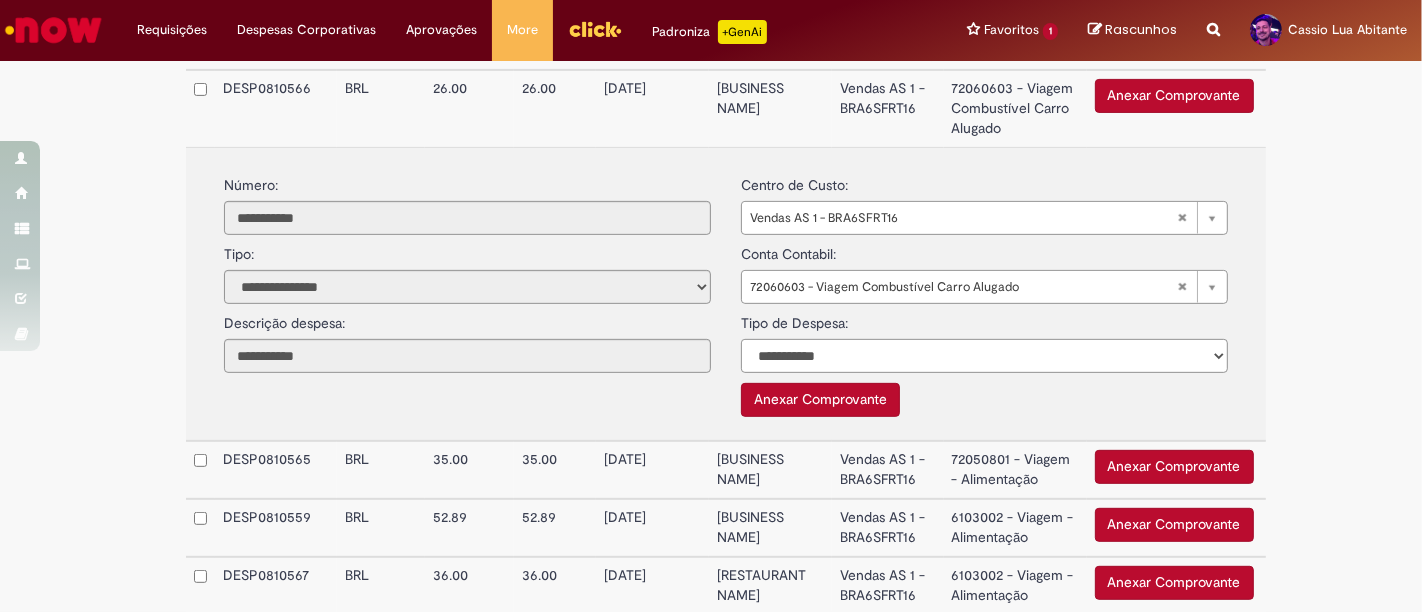 click on "**********" at bounding box center (984, 356) 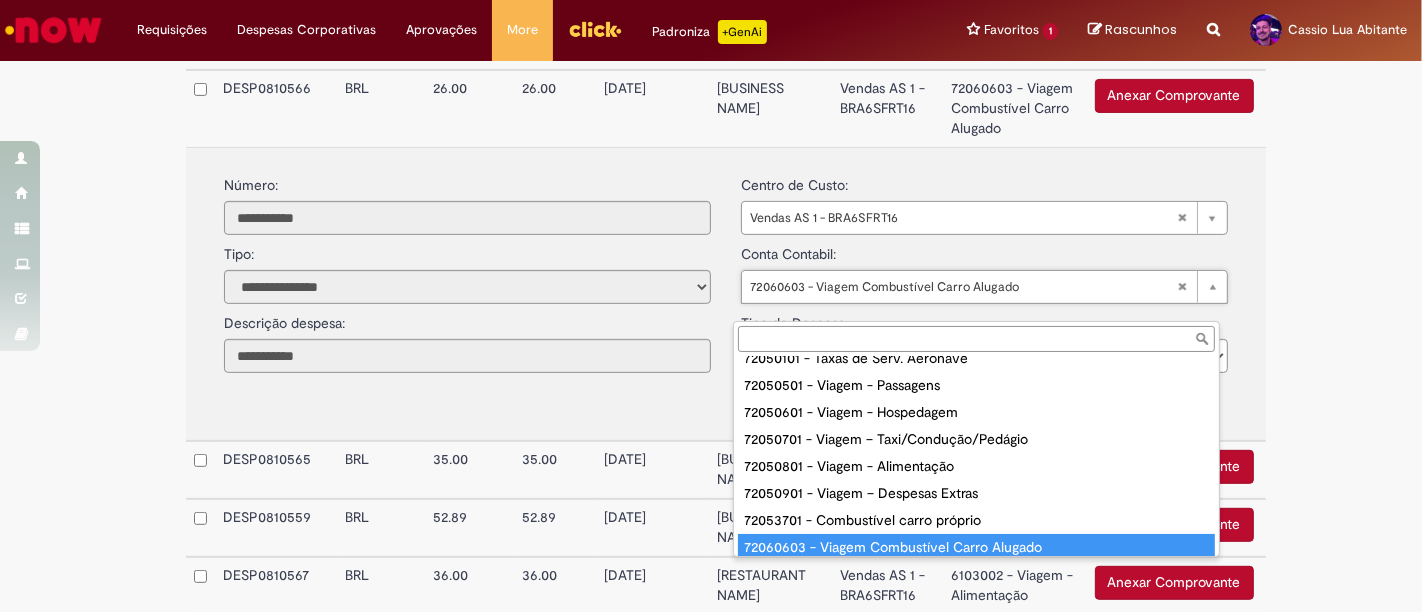scroll, scrollTop: 57, scrollLeft: 0, axis: vertical 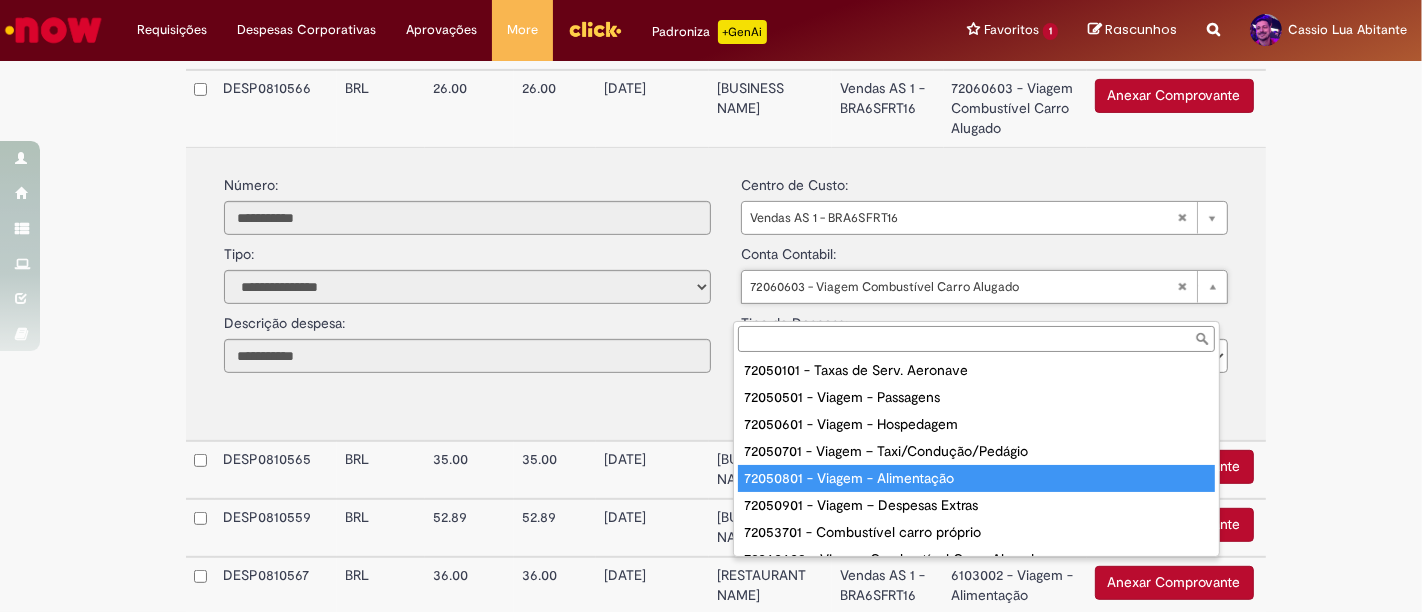 type on "**********" 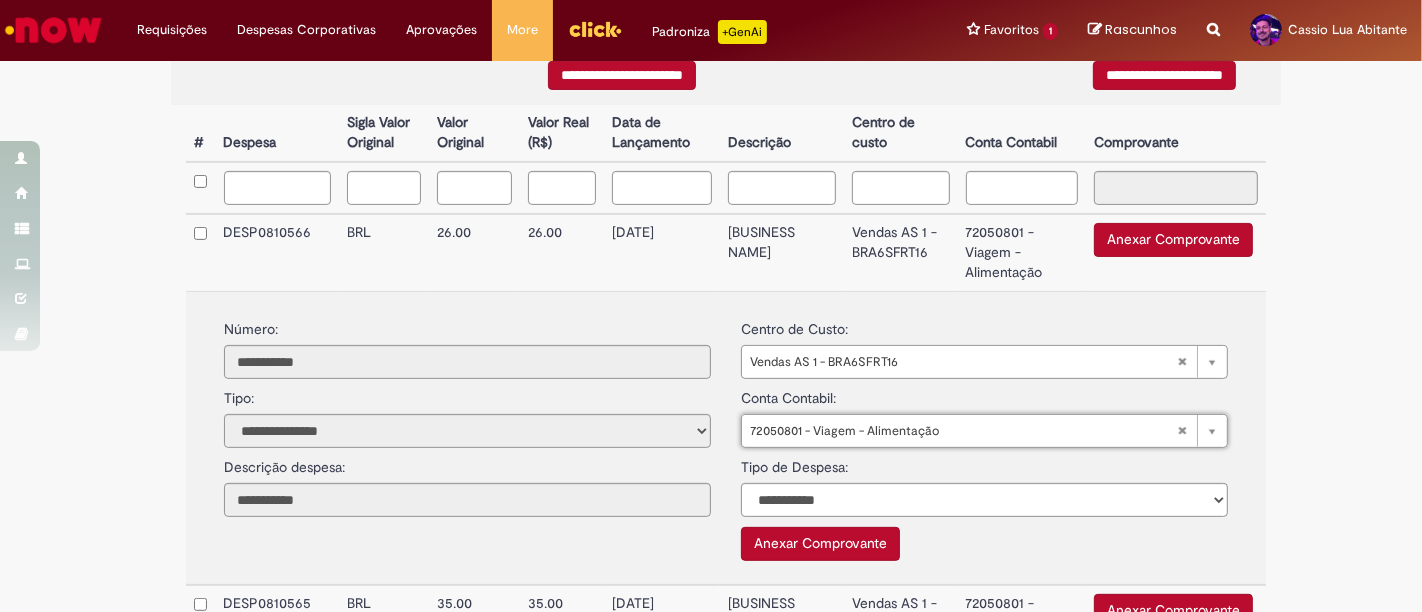 scroll, scrollTop: 444, scrollLeft: 0, axis: vertical 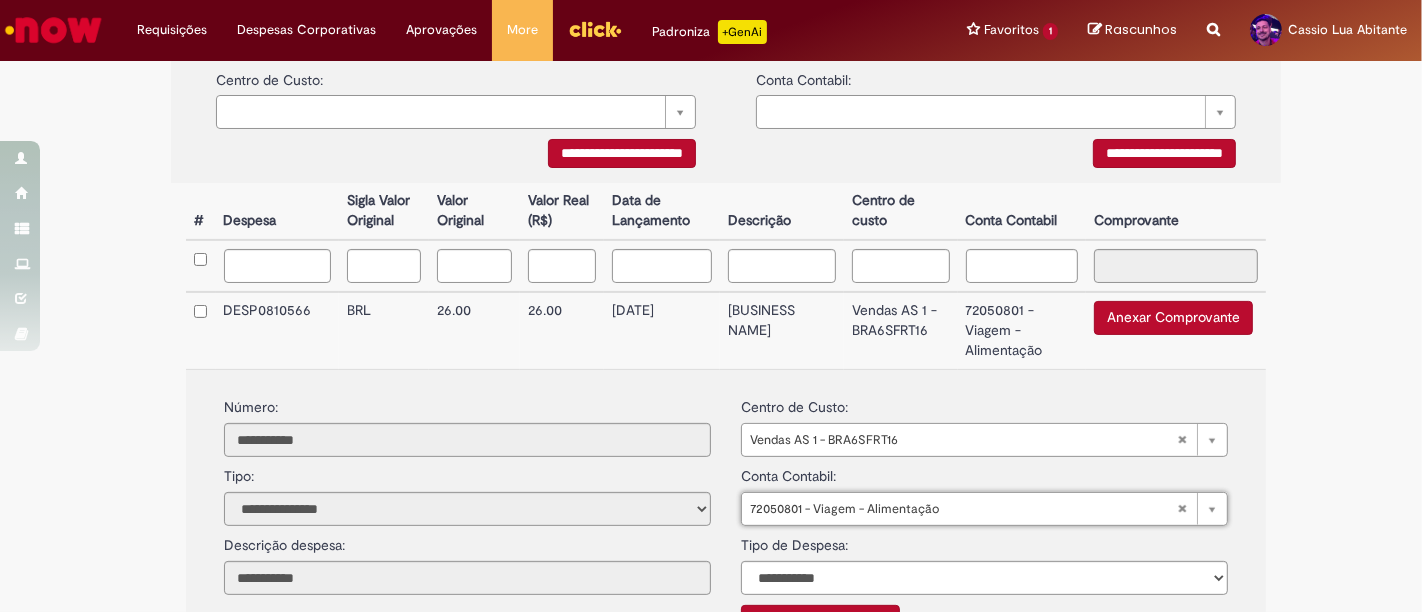 click on "72050801 -  Viagem  -  Alimentação" at bounding box center (1022, 330) 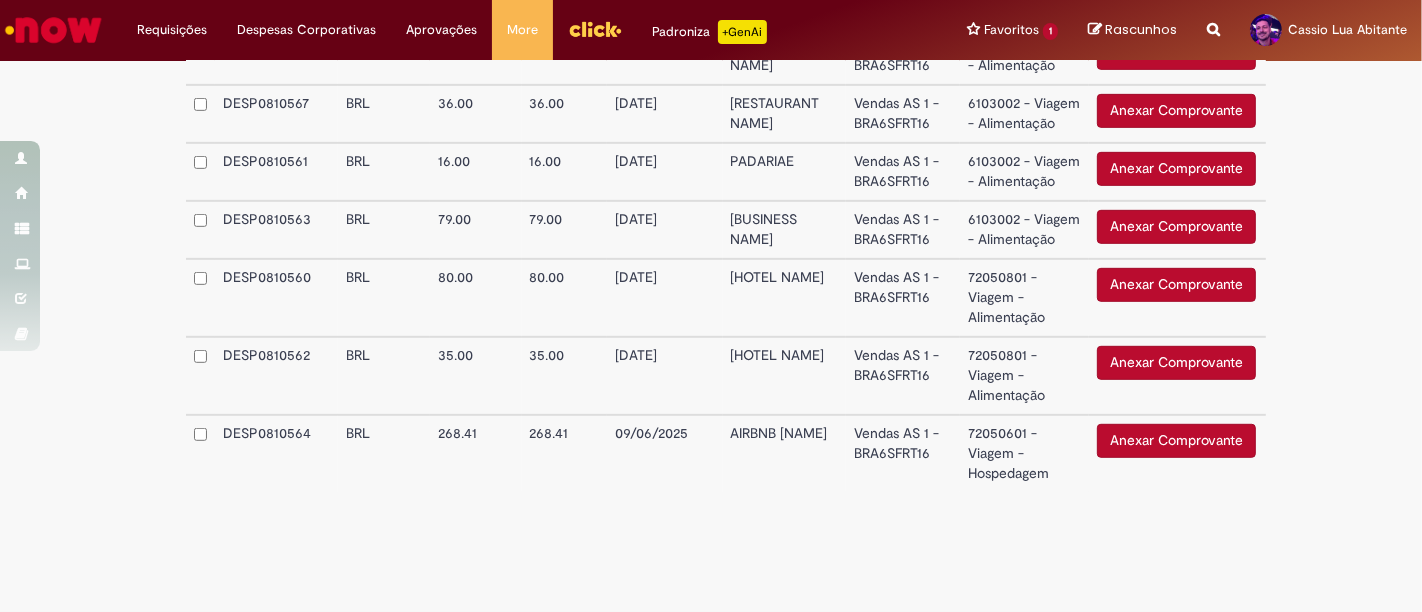 scroll, scrollTop: 942, scrollLeft: 0, axis: vertical 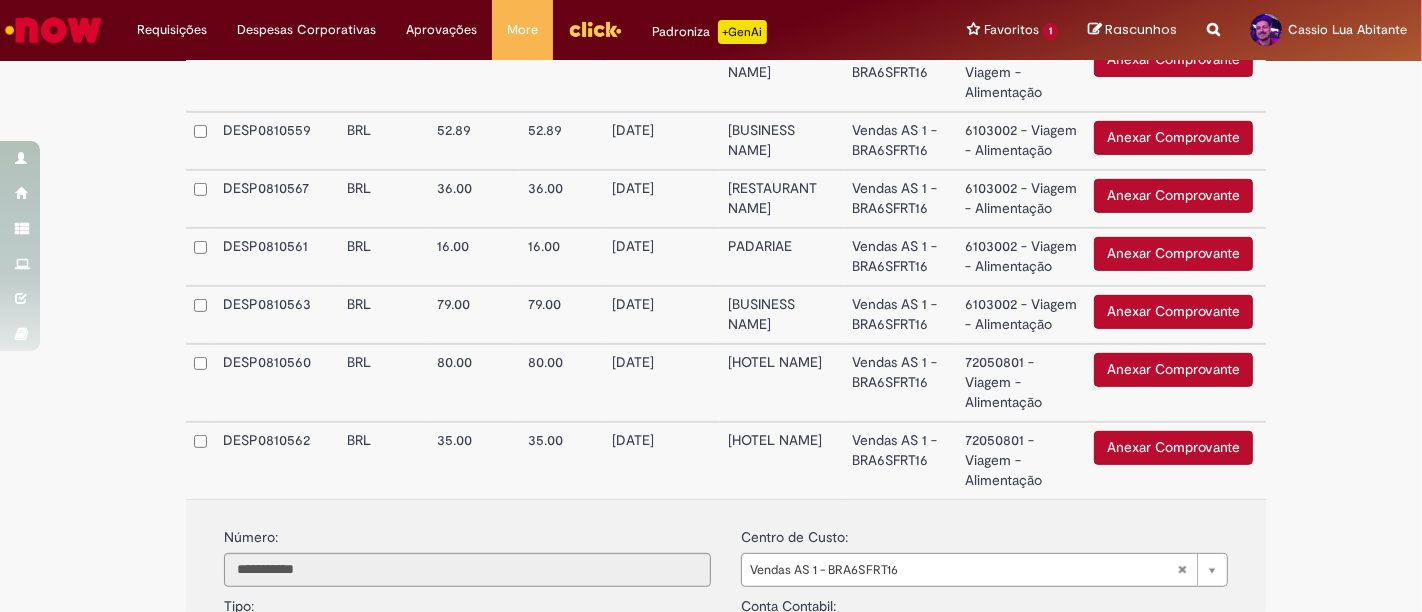 click on "Vendas AS 1 - BRA6SFRT16" at bounding box center [901, 383] 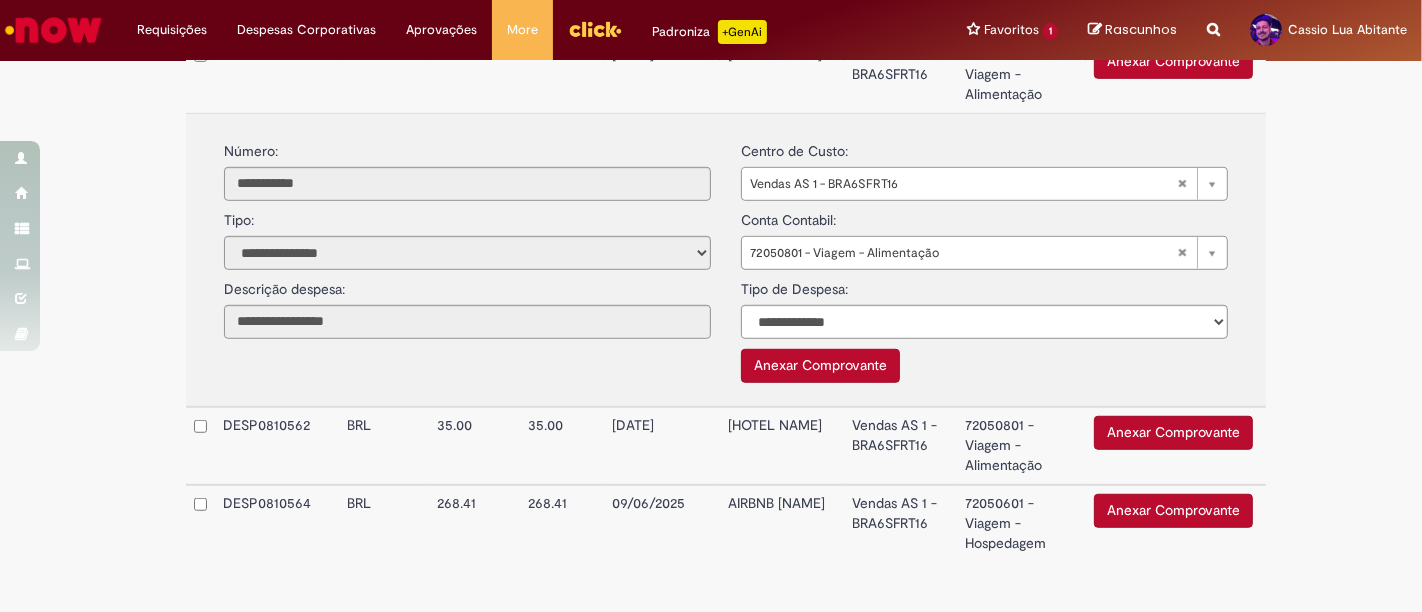 scroll, scrollTop: 1002, scrollLeft: 0, axis: vertical 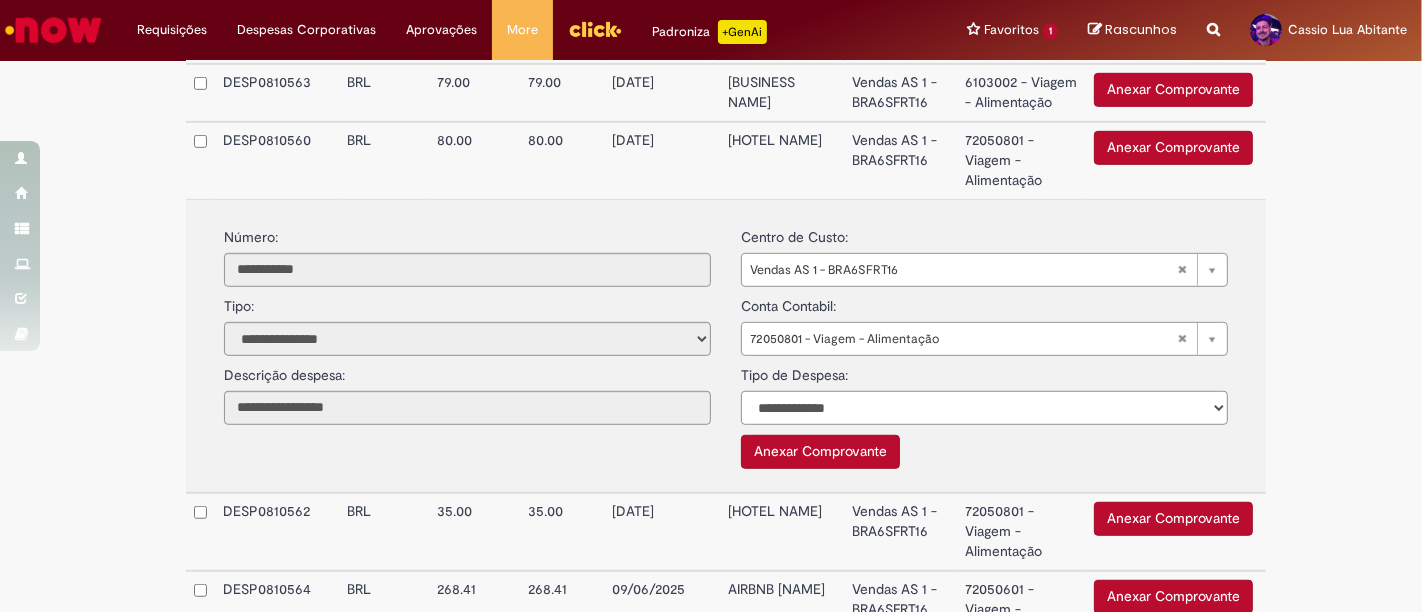 click on "**********" at bounding box center (984, 408) 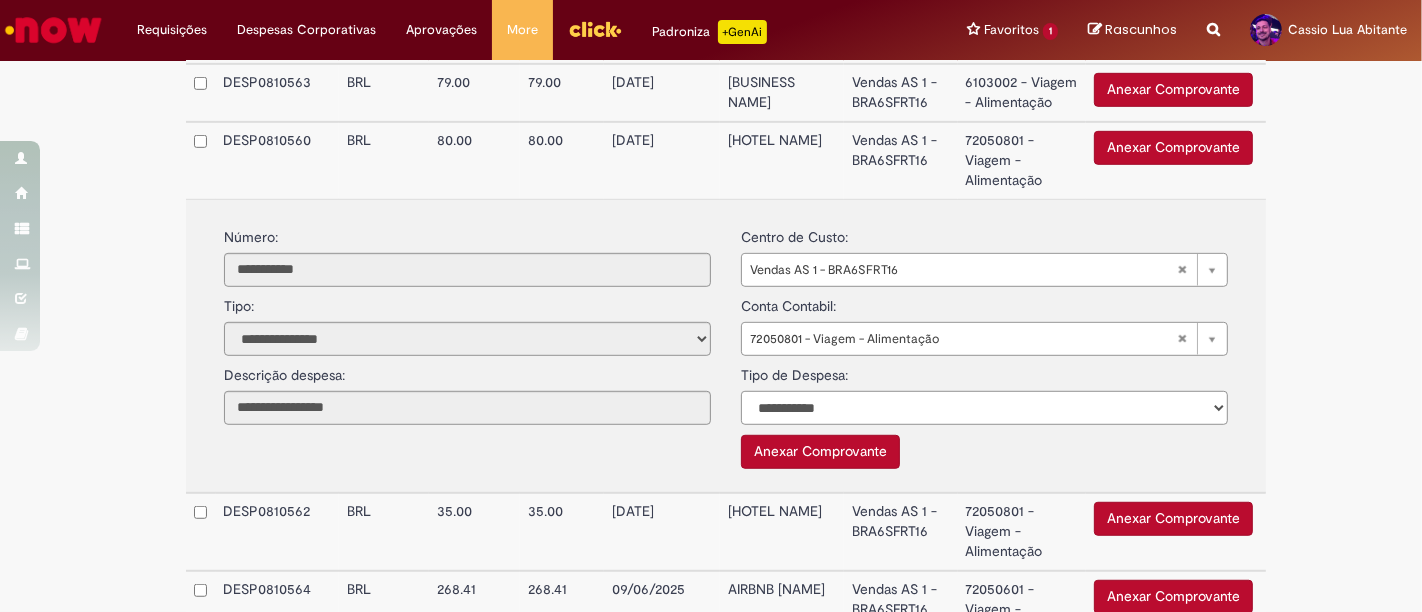 click on "**********" at bounding box center (984, 408) 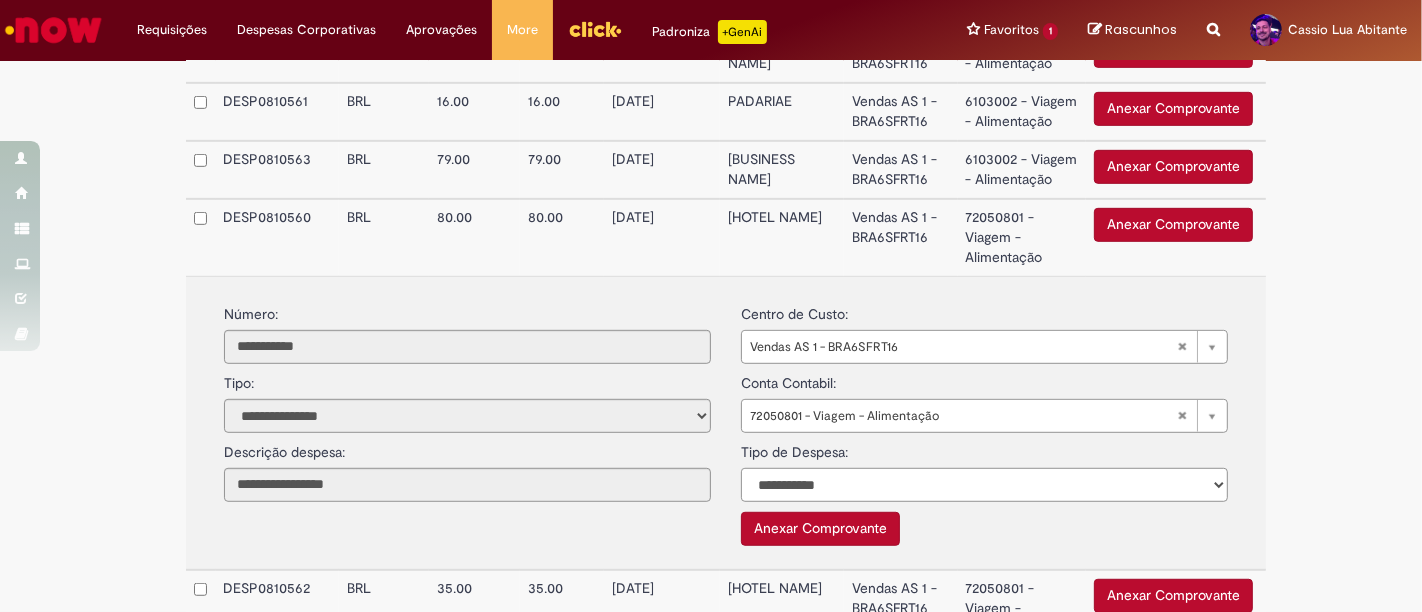 scroll, scrollTop: 891, scrollLeft: 0, axis: vertical 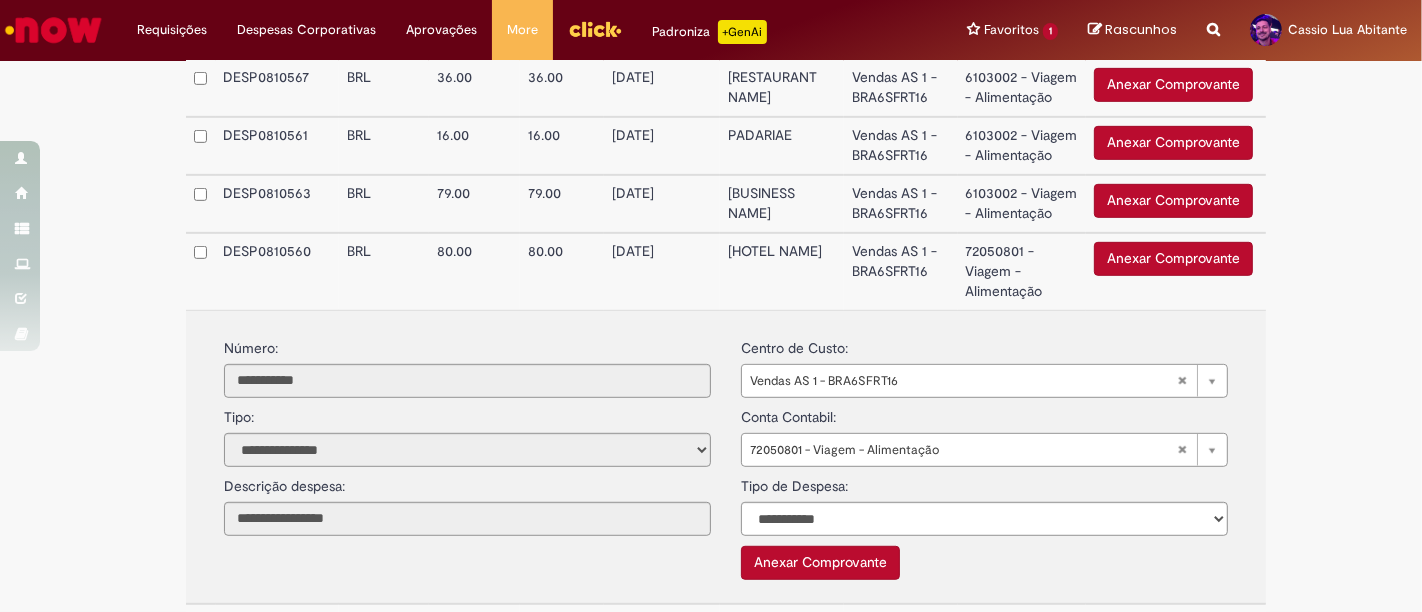 click on "Vendas AS 1 - BRA6SFRT16" at bounding box center (901, 271) 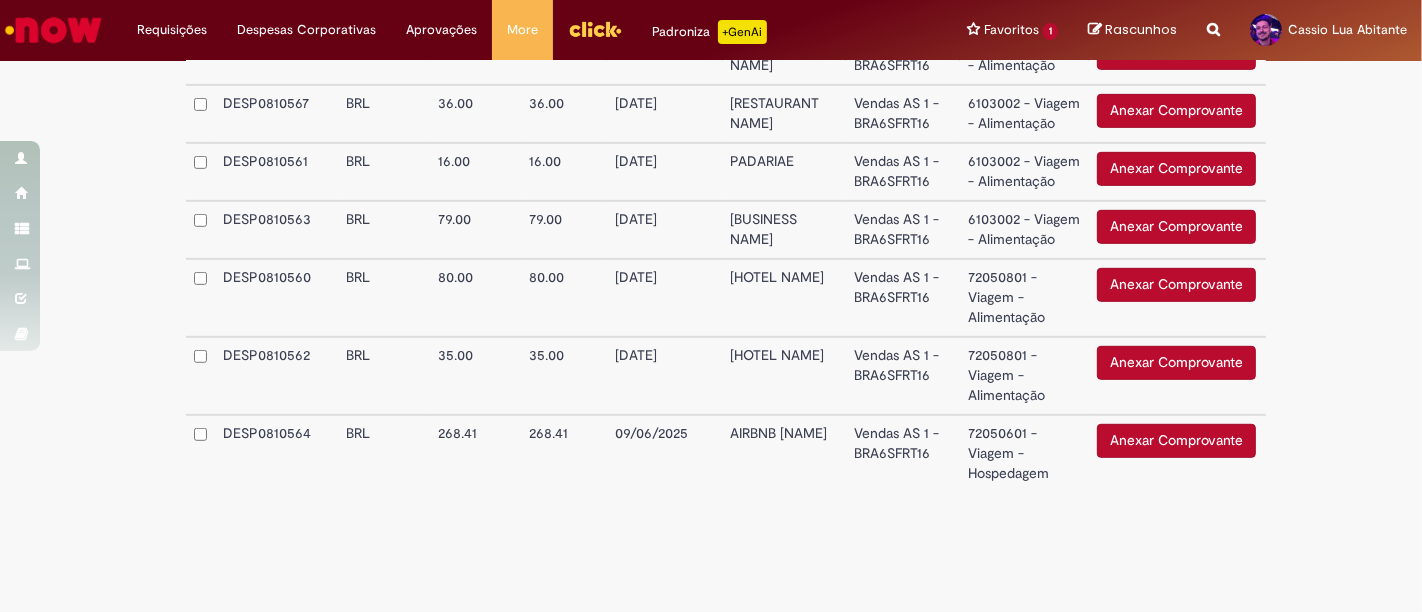 click on "Vendas AS 1 - BRA6SFRT16" at bounding box center [903, 230] 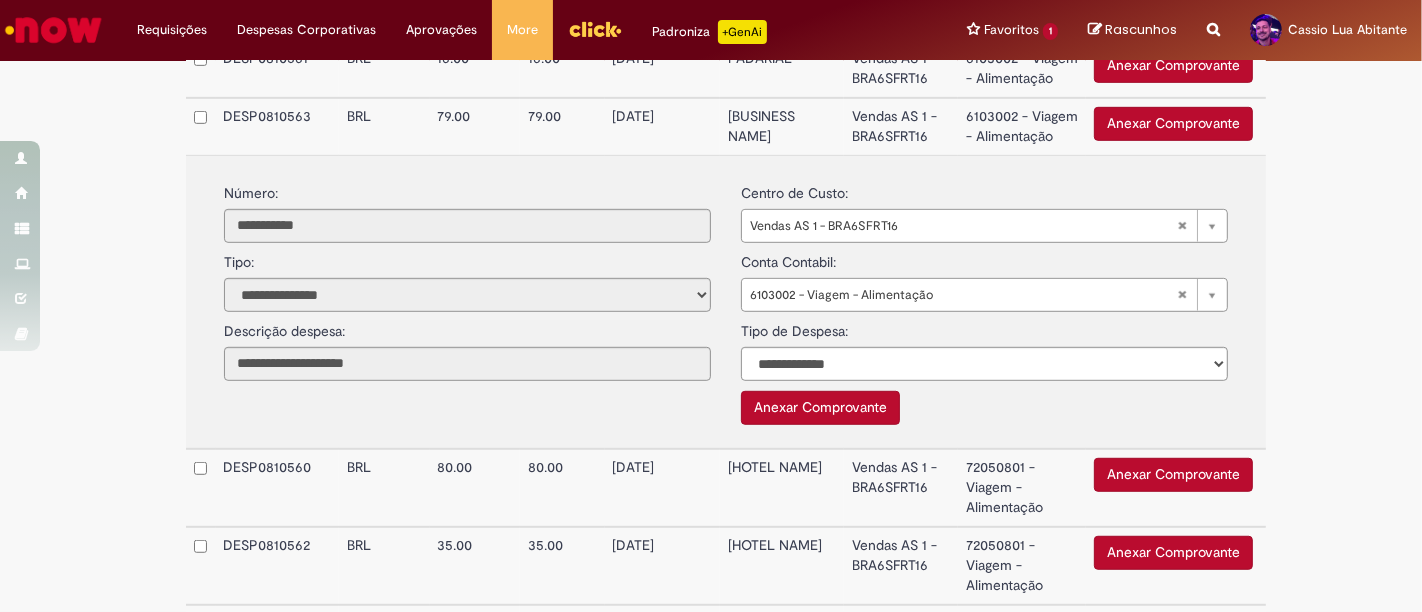 scroll, scrollTop: 1002, scrollLeft: 0, axis: vertical 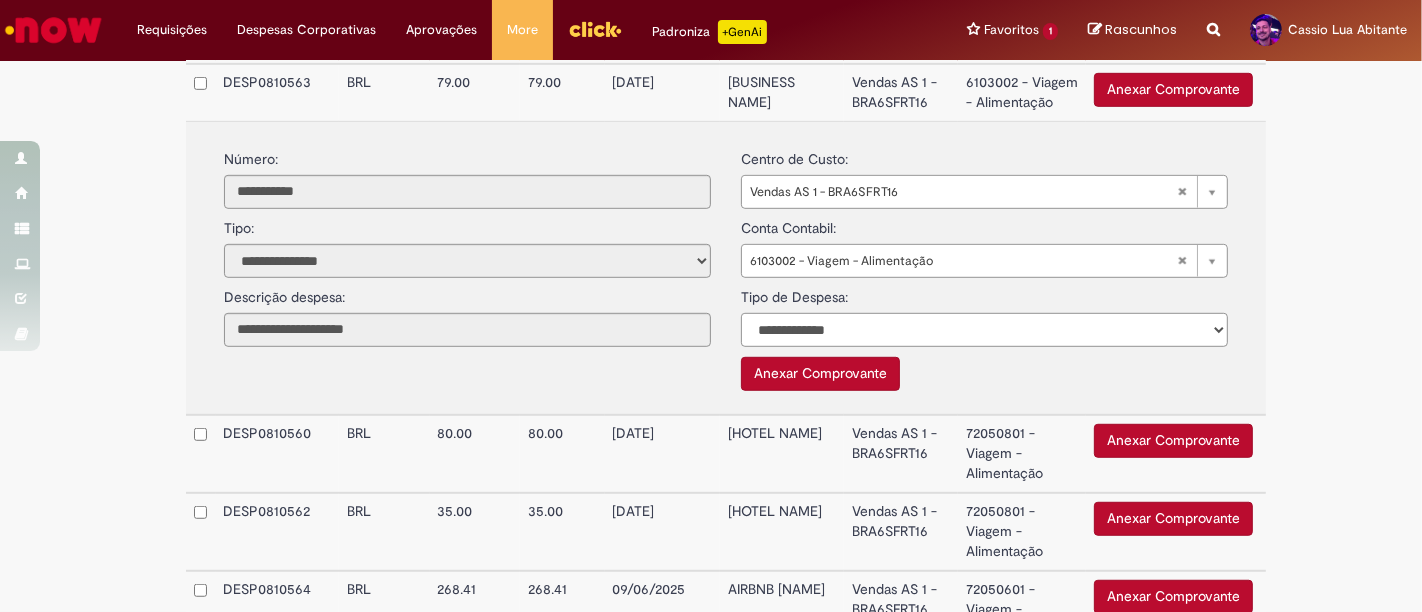 click on "**********" at bounding box center [984, 330] 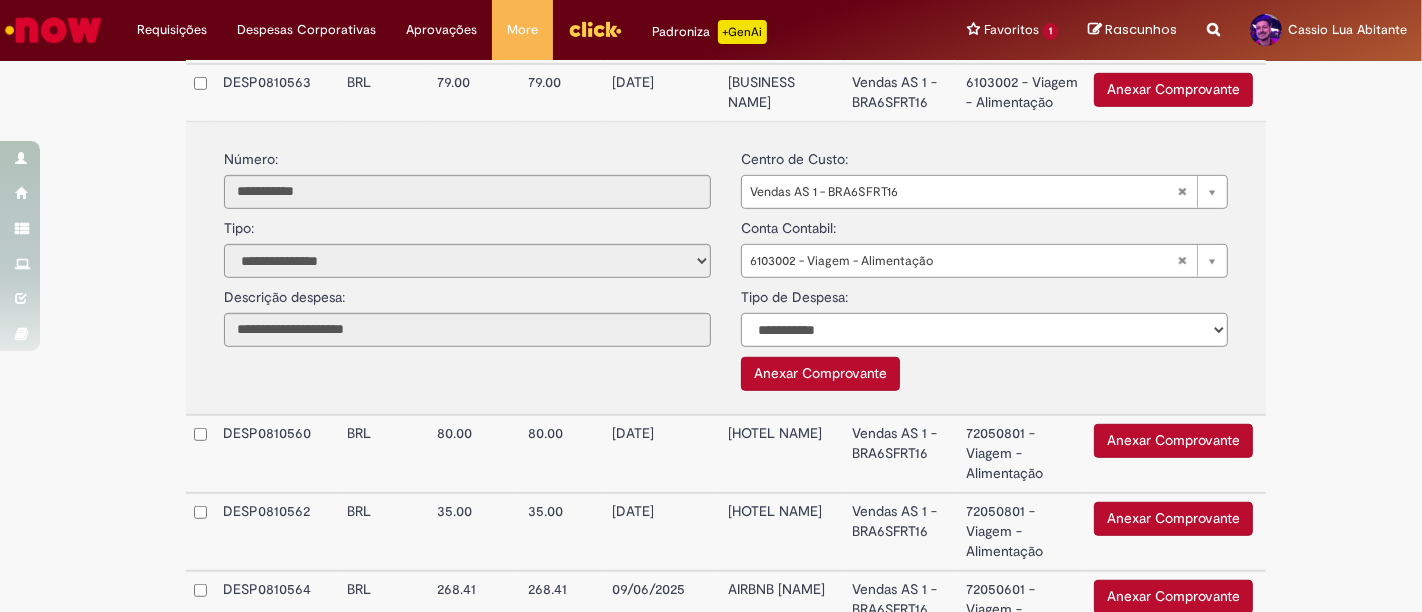 click on "**********" at bounding box center (984, 330) 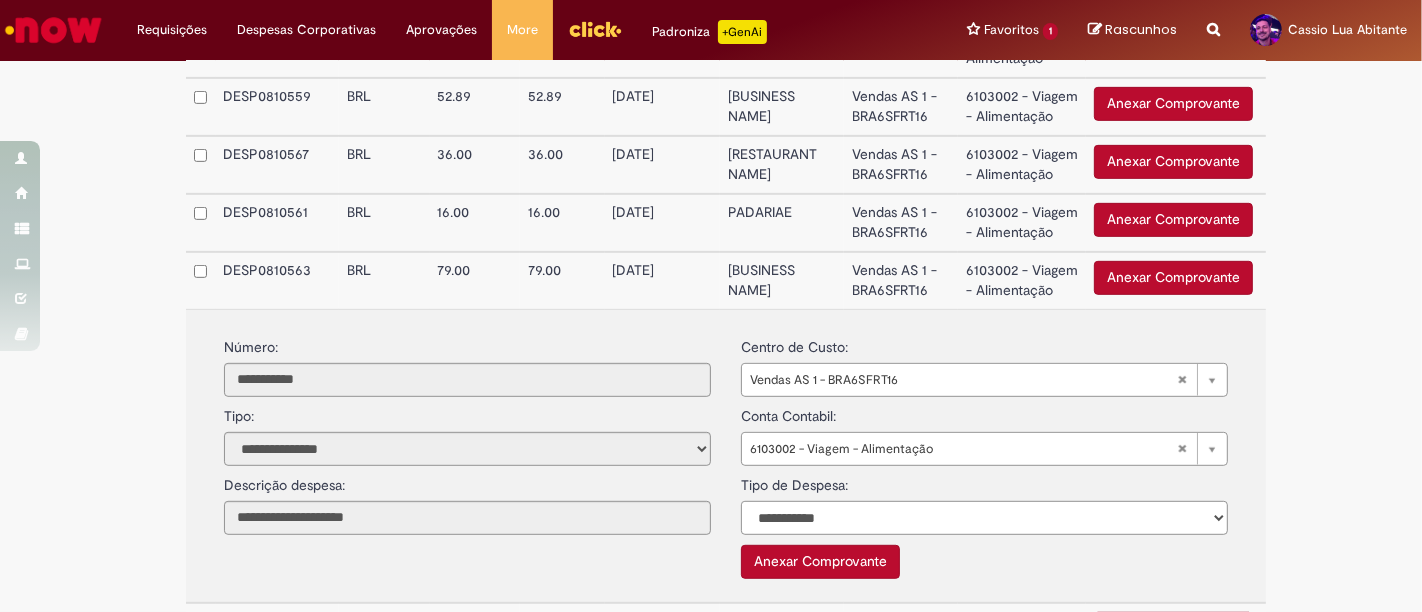 scroll, scrollTop: 780, scrollLeft: 0, axis: vertical 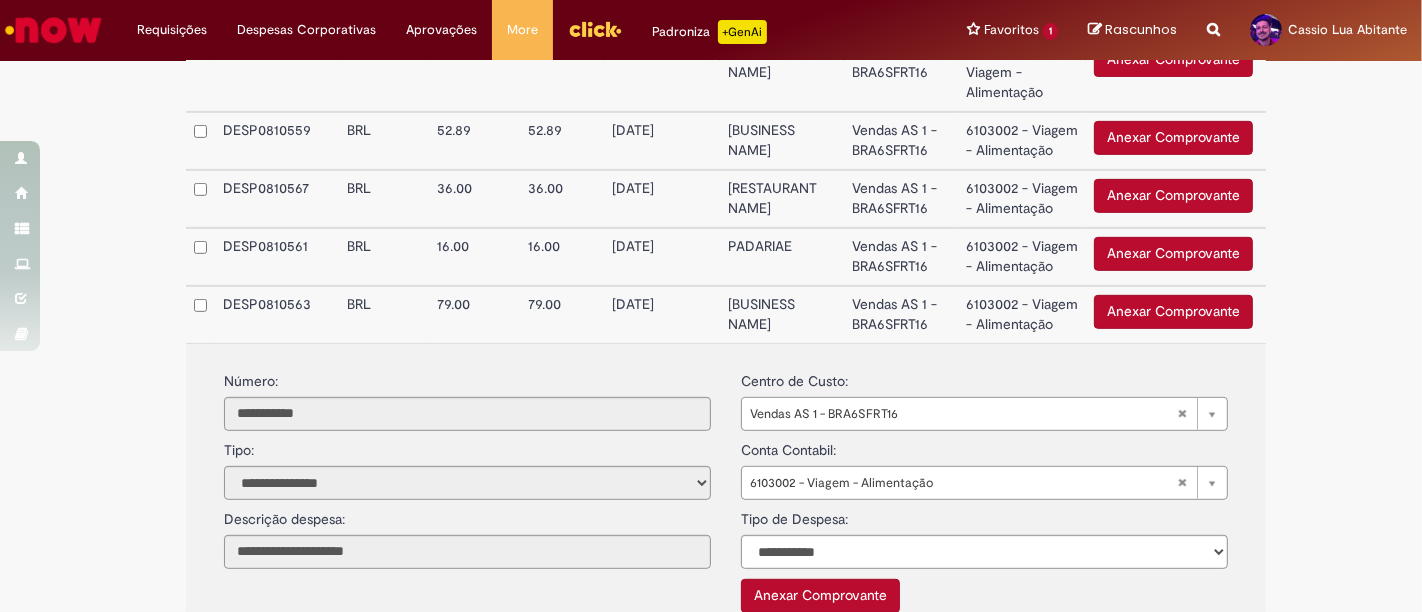 click on "Vendas AS 1 - BRA6SFRT16" at bounding box center (901, 257) 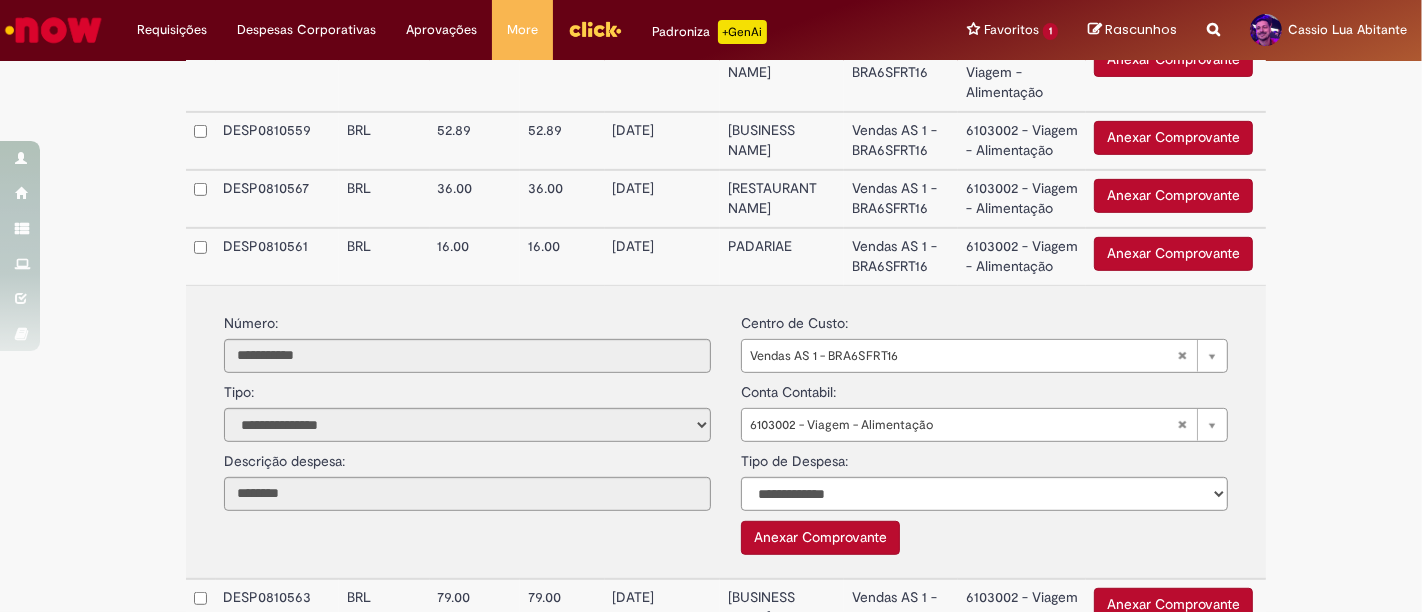 scroll, scrollTop: 891, scrollLeft: 0, axis: vertical 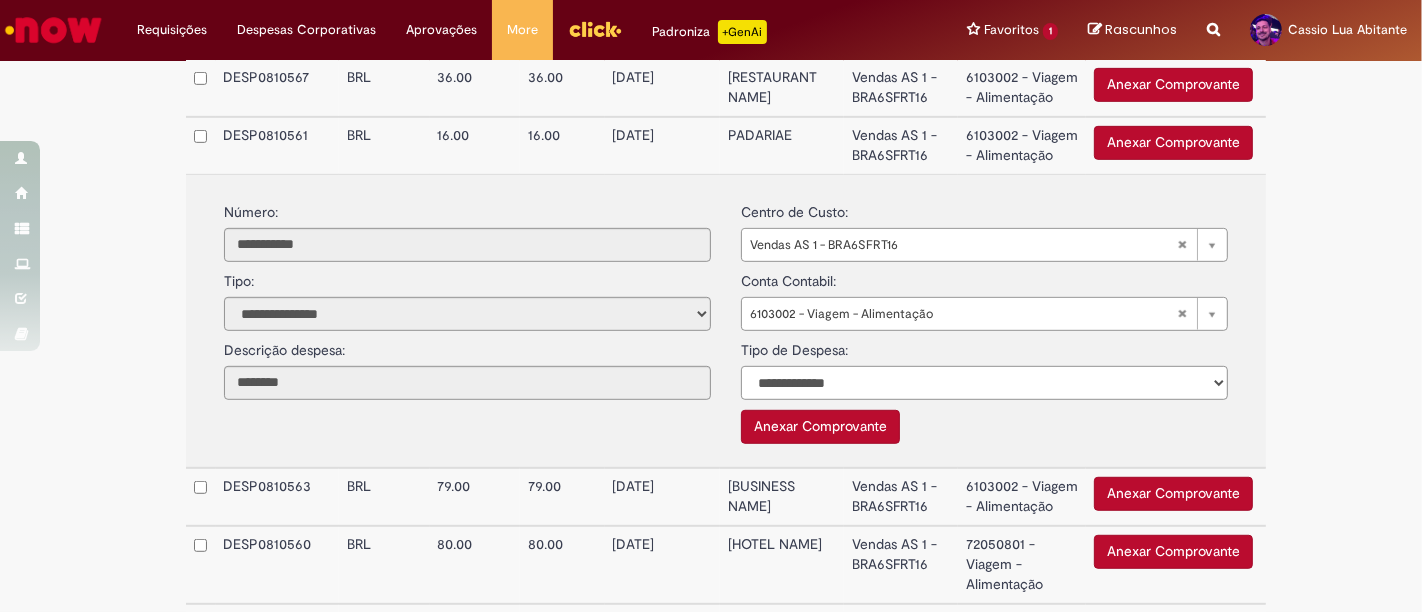 click on "**********" at bounding box center [984, 383] 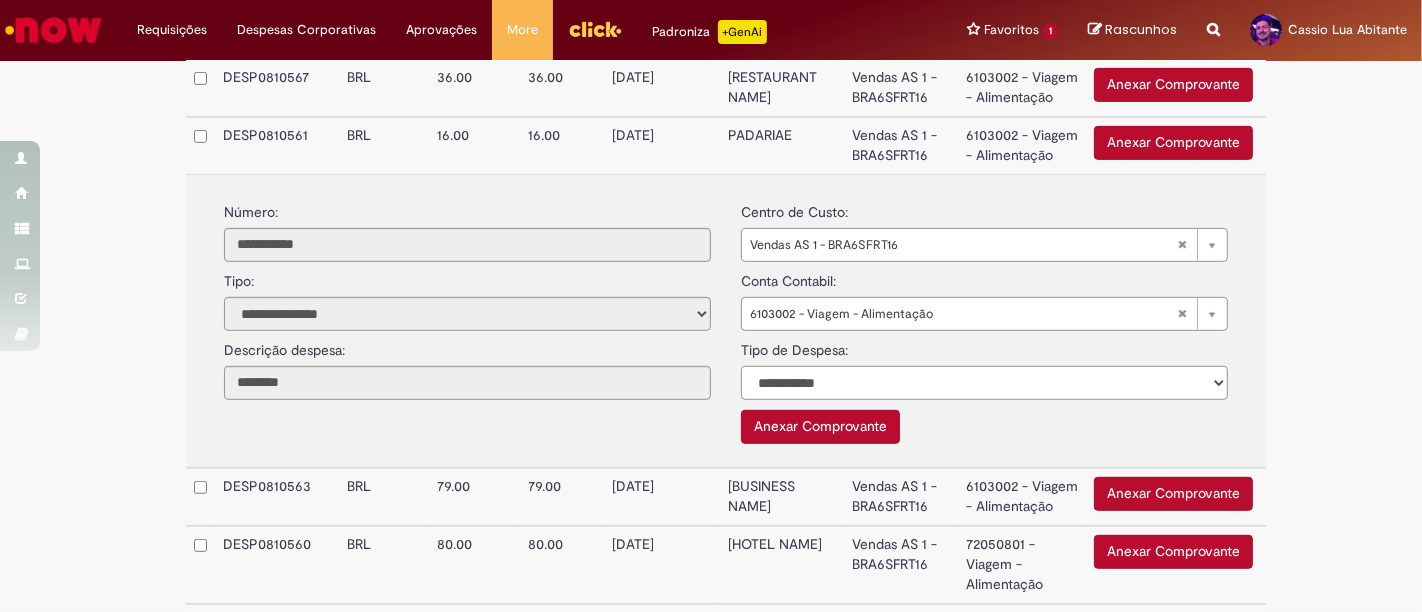 click on "**********" at bounding box center (984, 383) 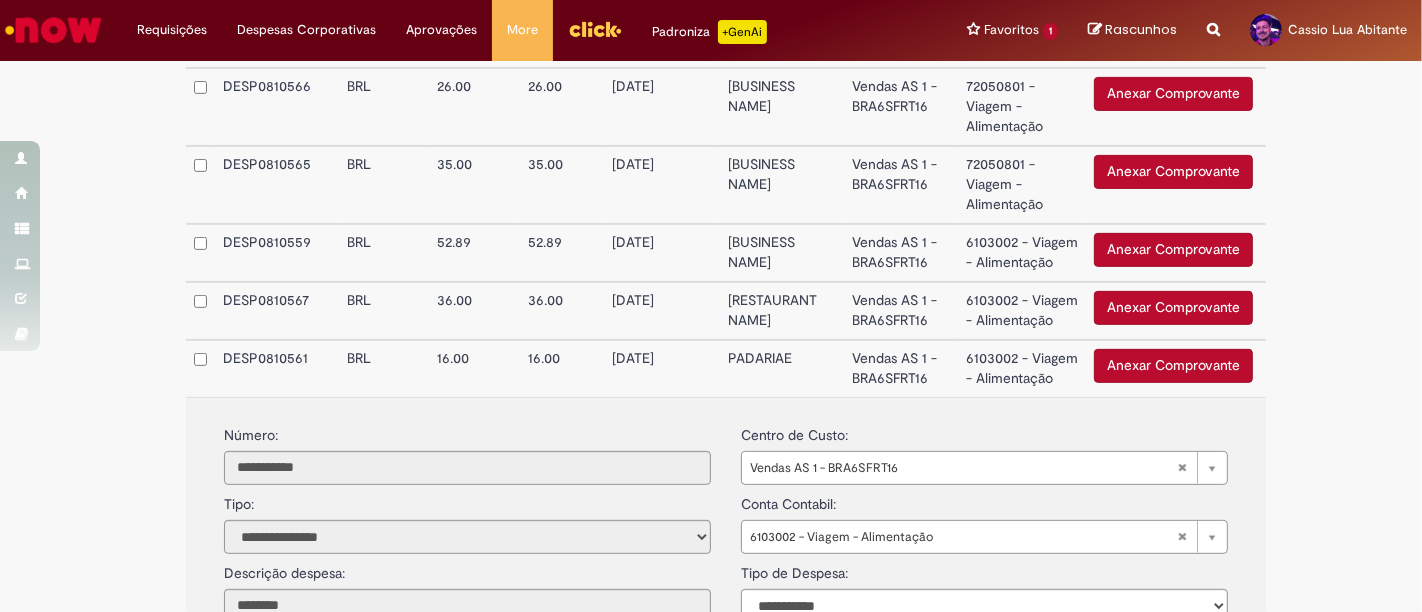 click on "6103002 - Viagem - Alimentação" at bounding box center [1022, 311] 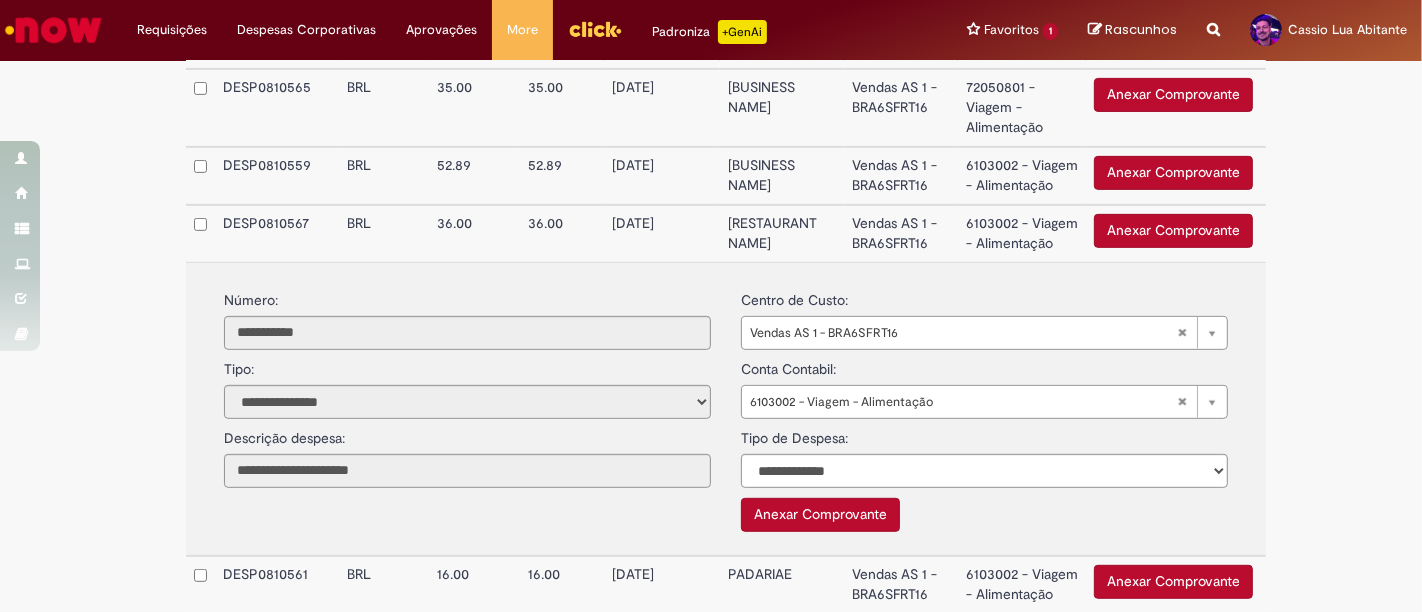 scroll, scrollTop: 780, scrollLeft: 0, axis: vertical 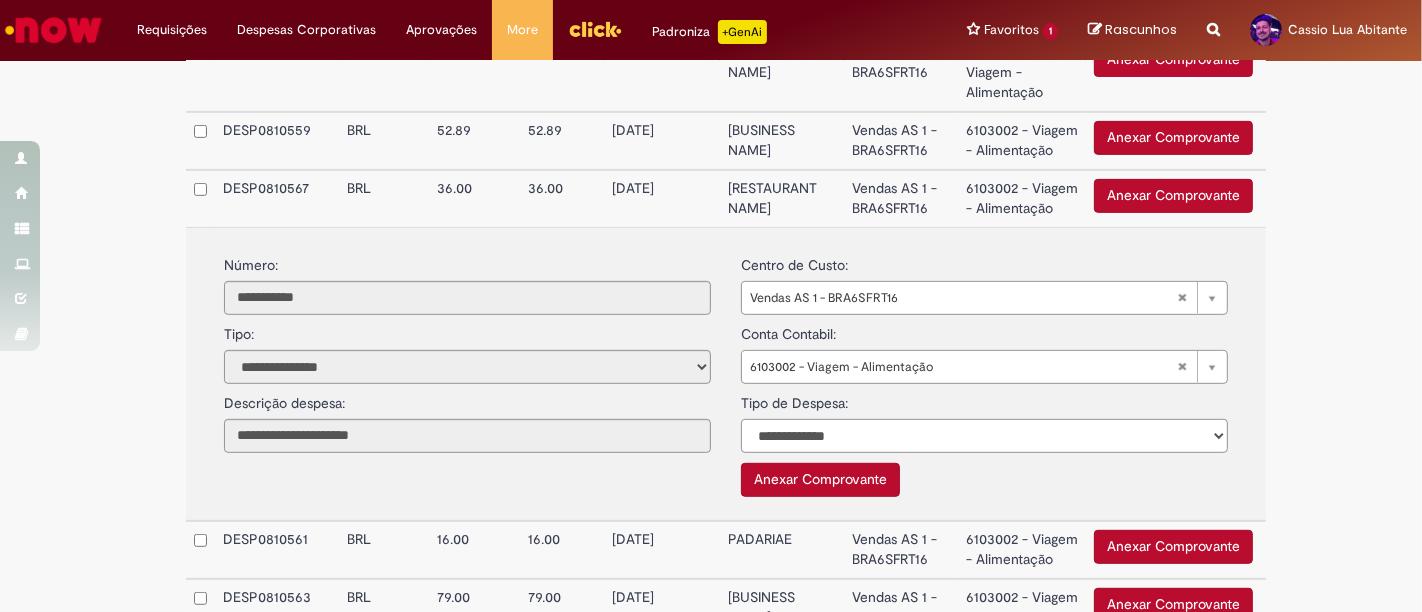 click on "**********" at bounding box center (984, 436) 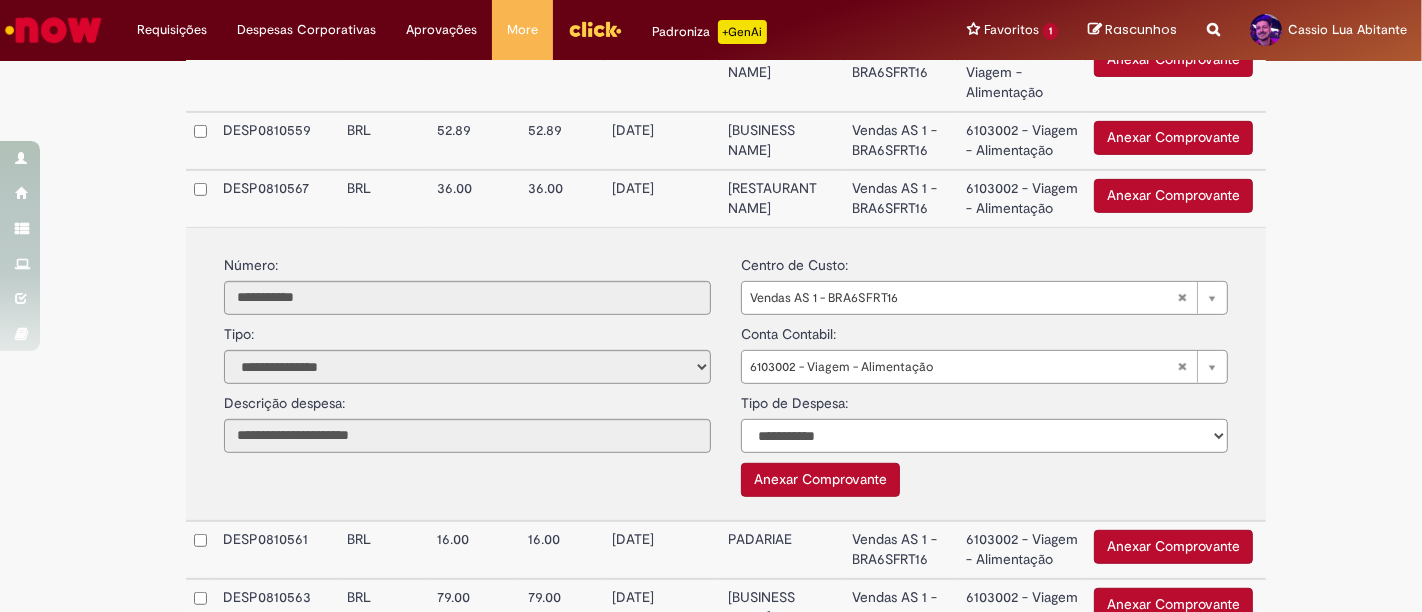 click on "**********" at bounding box center [984, 436] 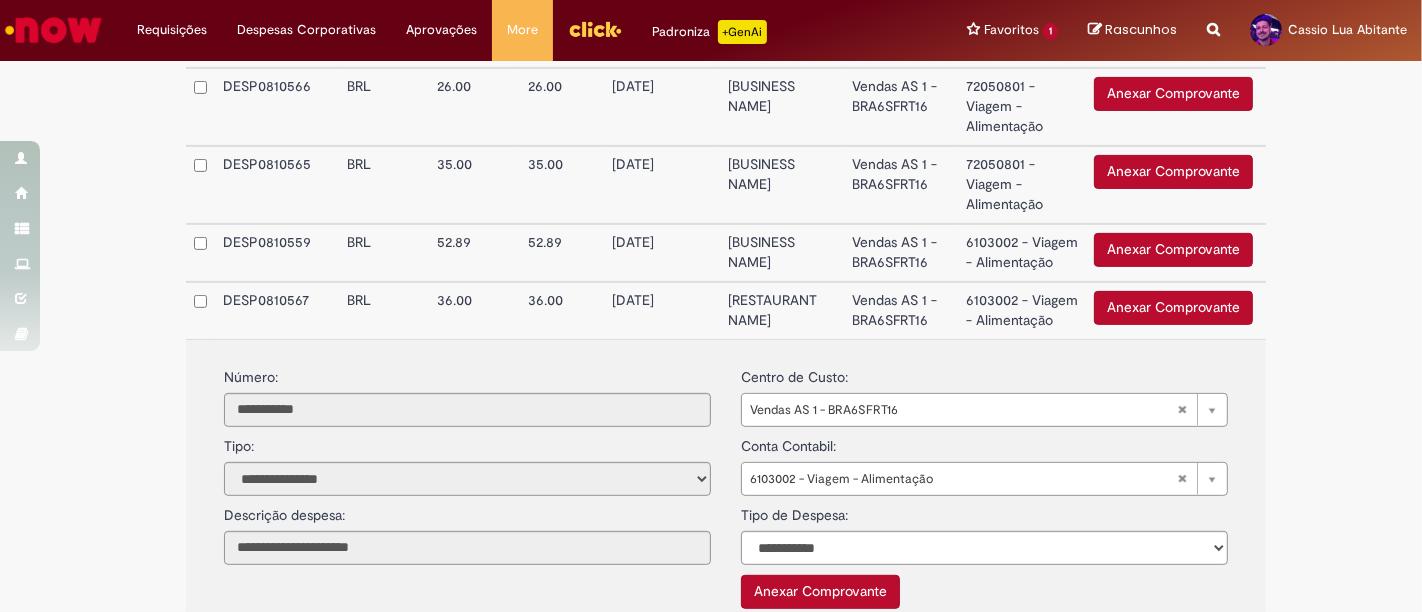 click on "Vendas AS 1 - BRA6SFRT16" at bounding box center (901, 253) 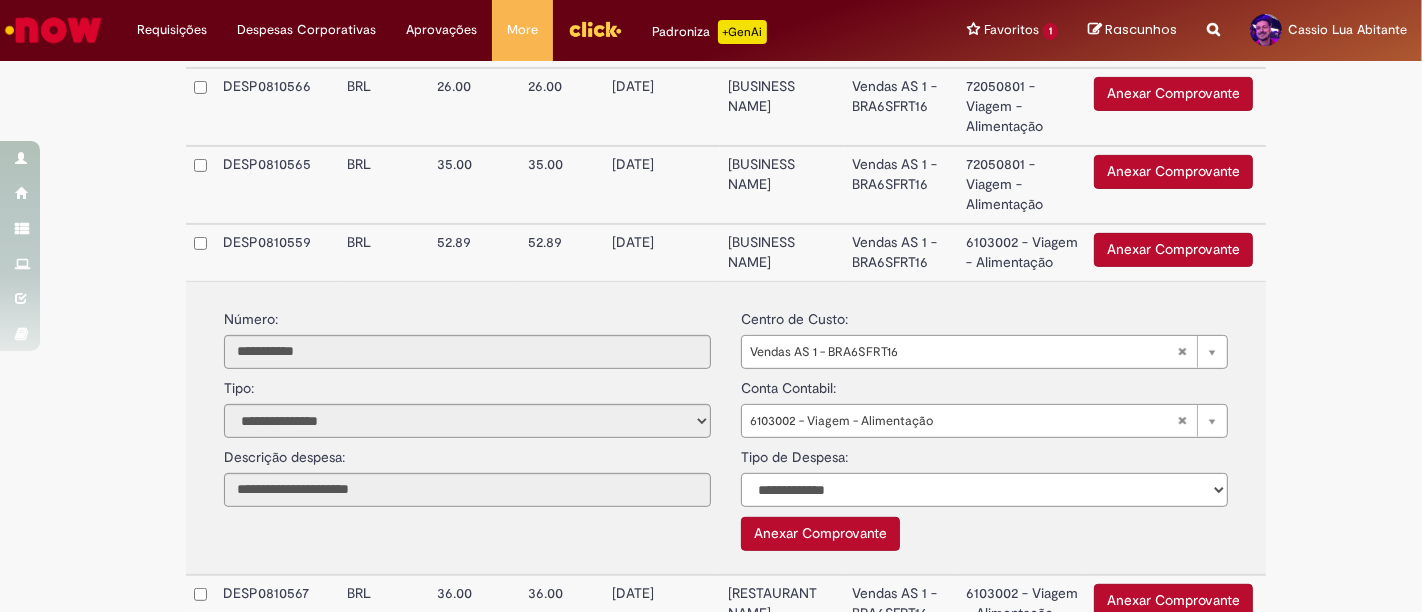 click on "**********" at bounding box center (984, 490) 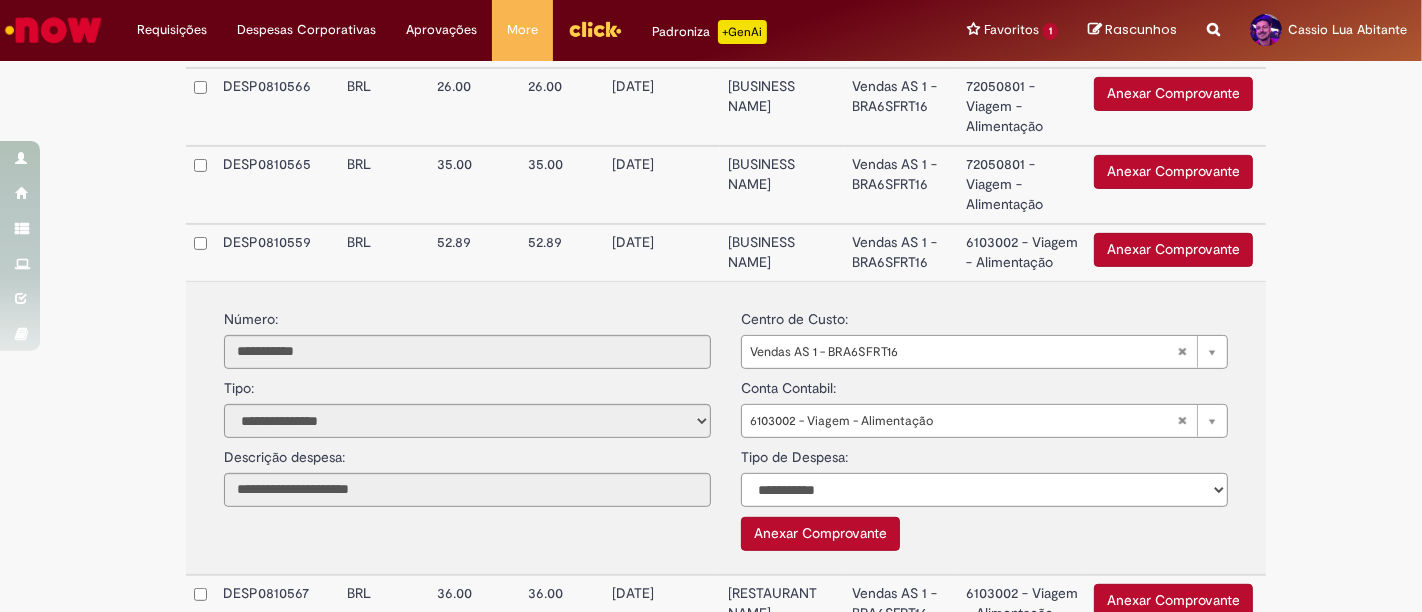 click on "**********" at bounding box center (984, 490) 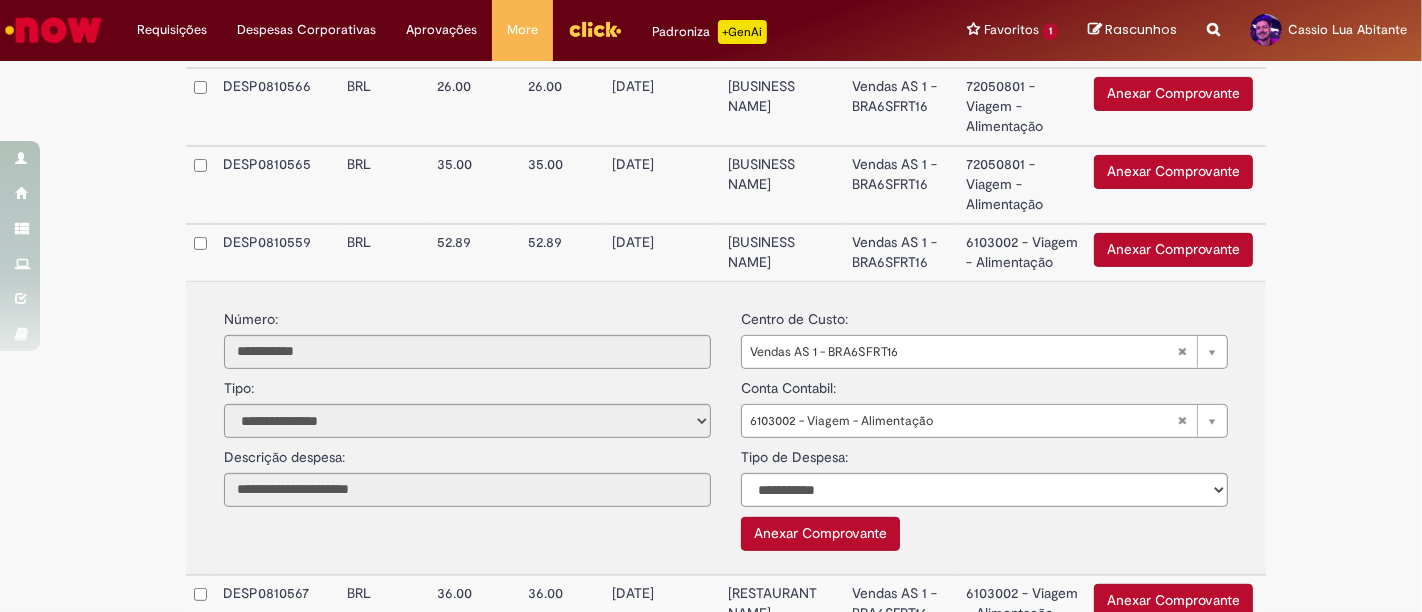 click on "Vendas AS 1 - BRA6SFRT16" at bounding box center [901, 185] 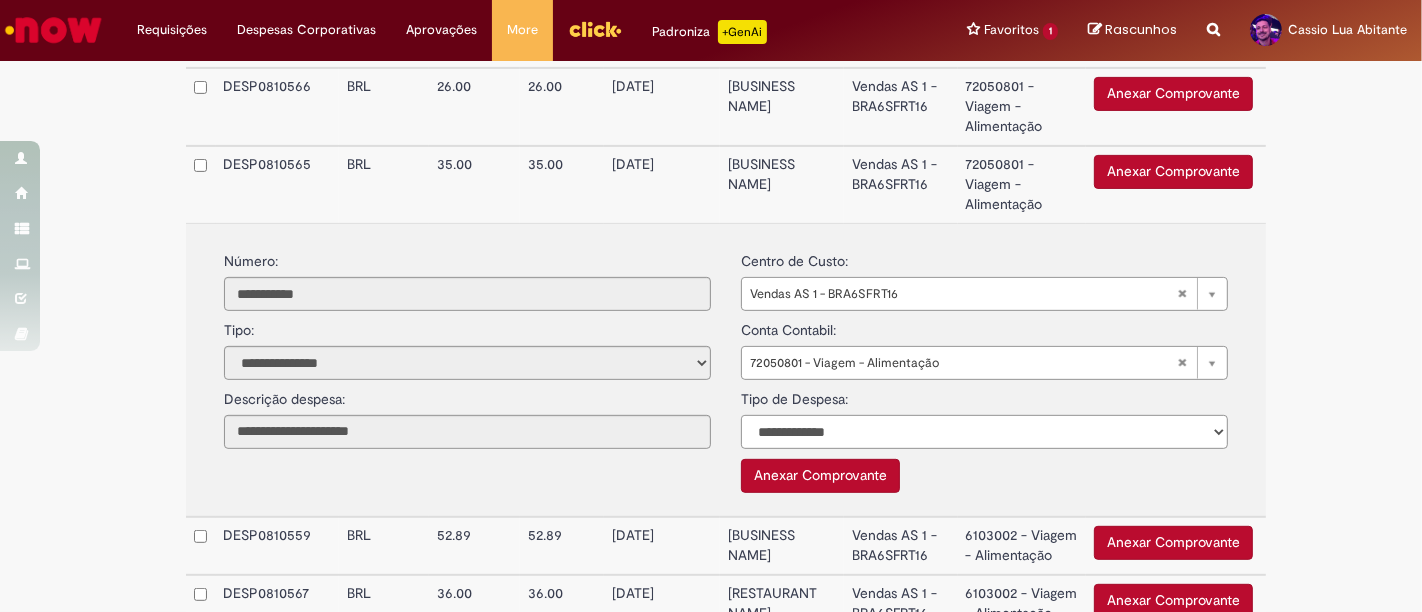 click on "**********" at bounding box center [984, 432] 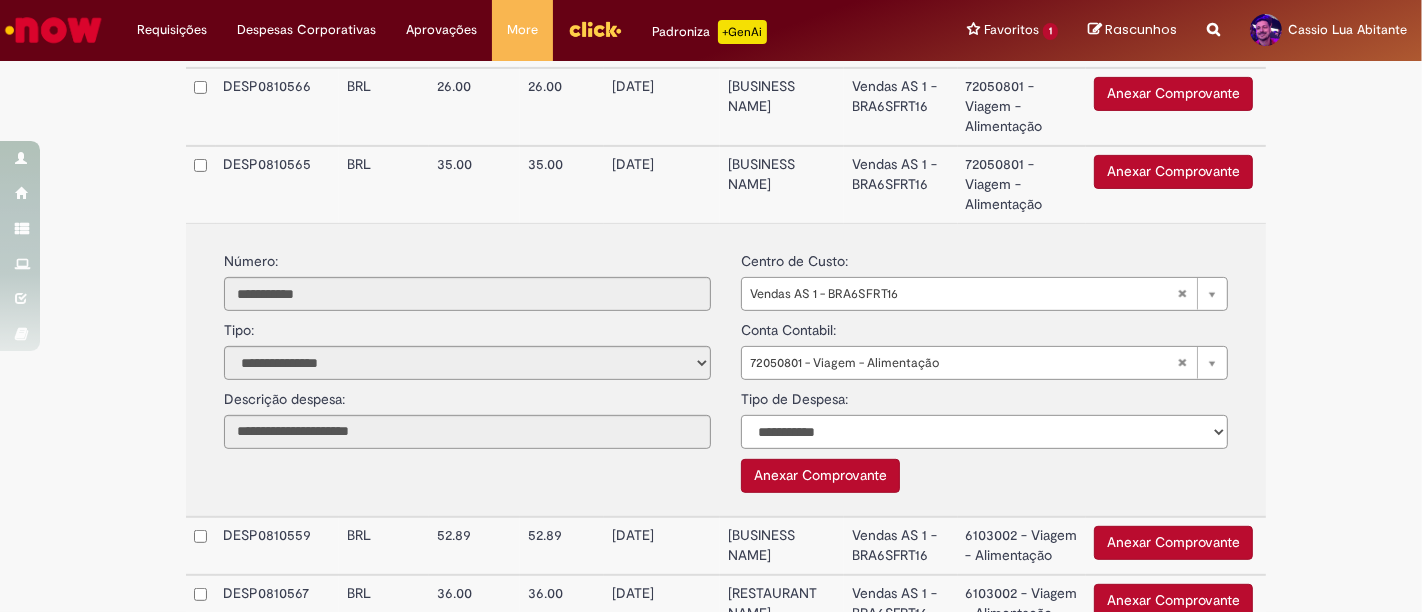 click on "**********" at bounding box center (984, 432) 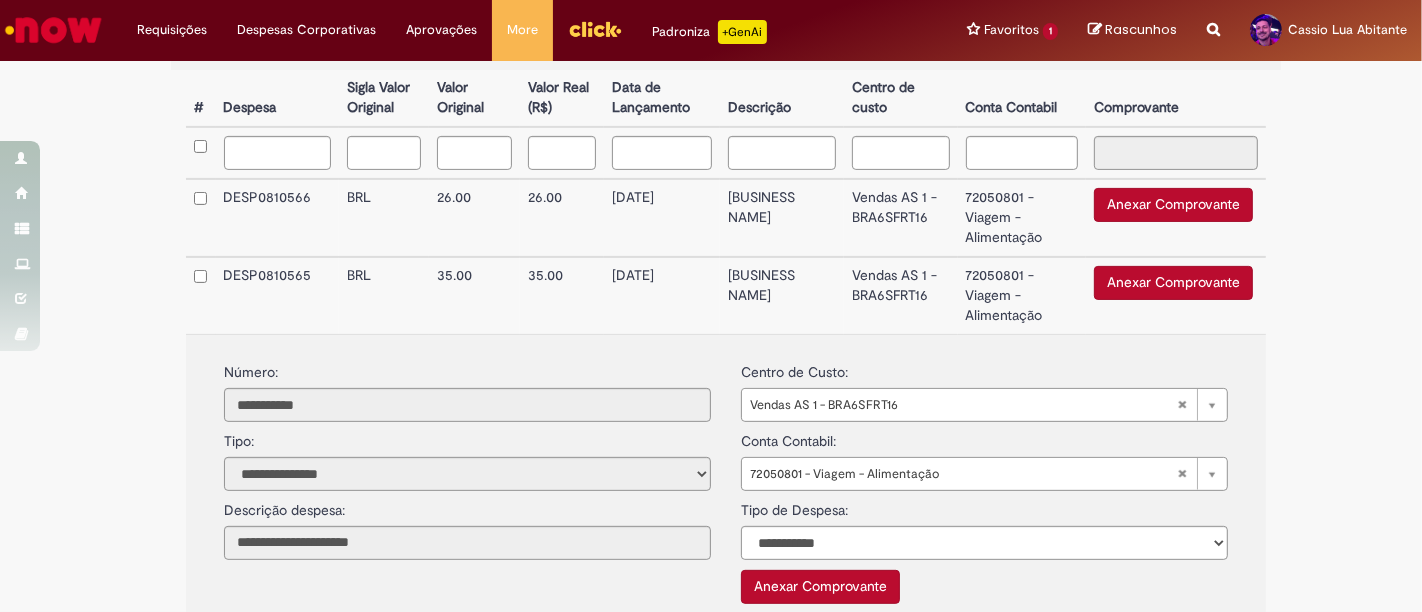 click on "Vendas AS 1 - BRA6SFRT16" at bounding box center (901, 218) 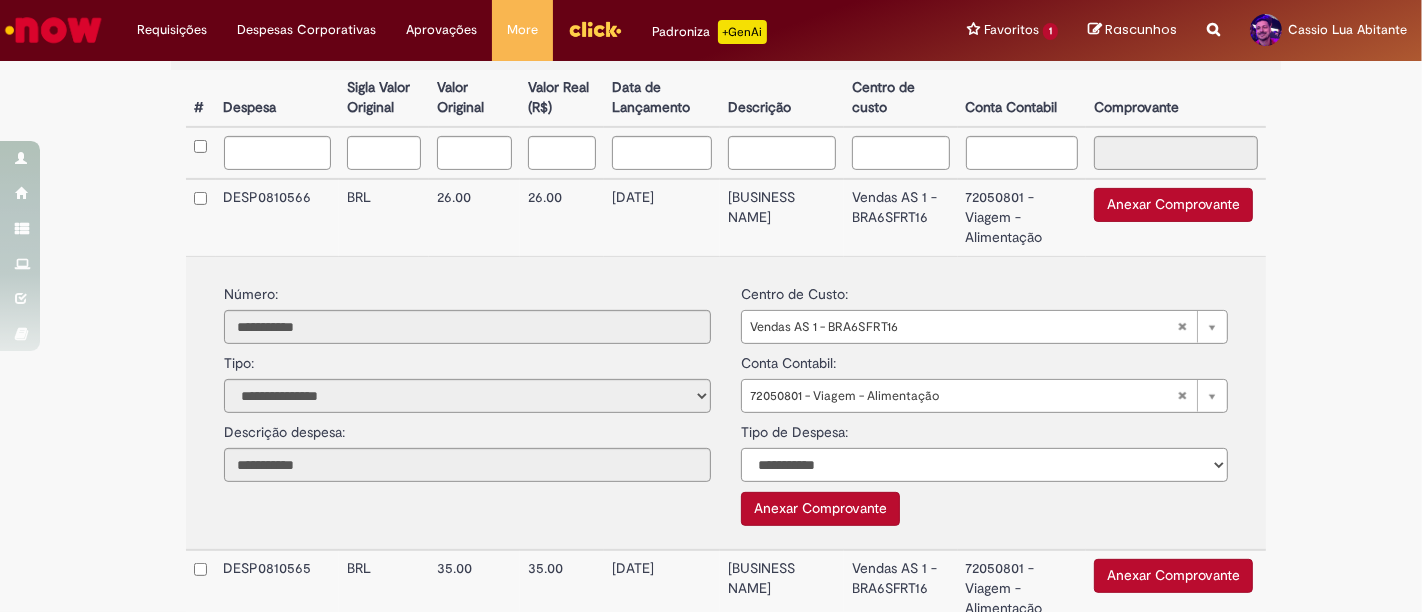 click on "**********" at bounding box center (984, 465) 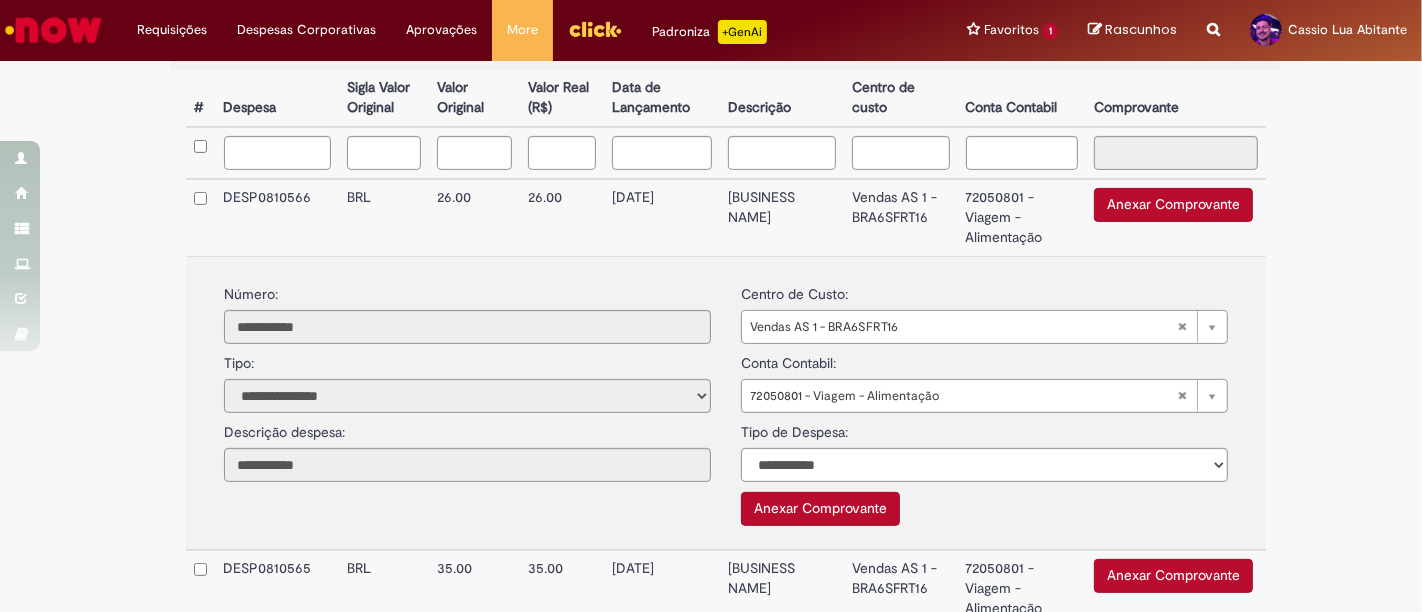click on "Vendas AS 1 - BRA6SFRT16" at bounding box center (901, 217) 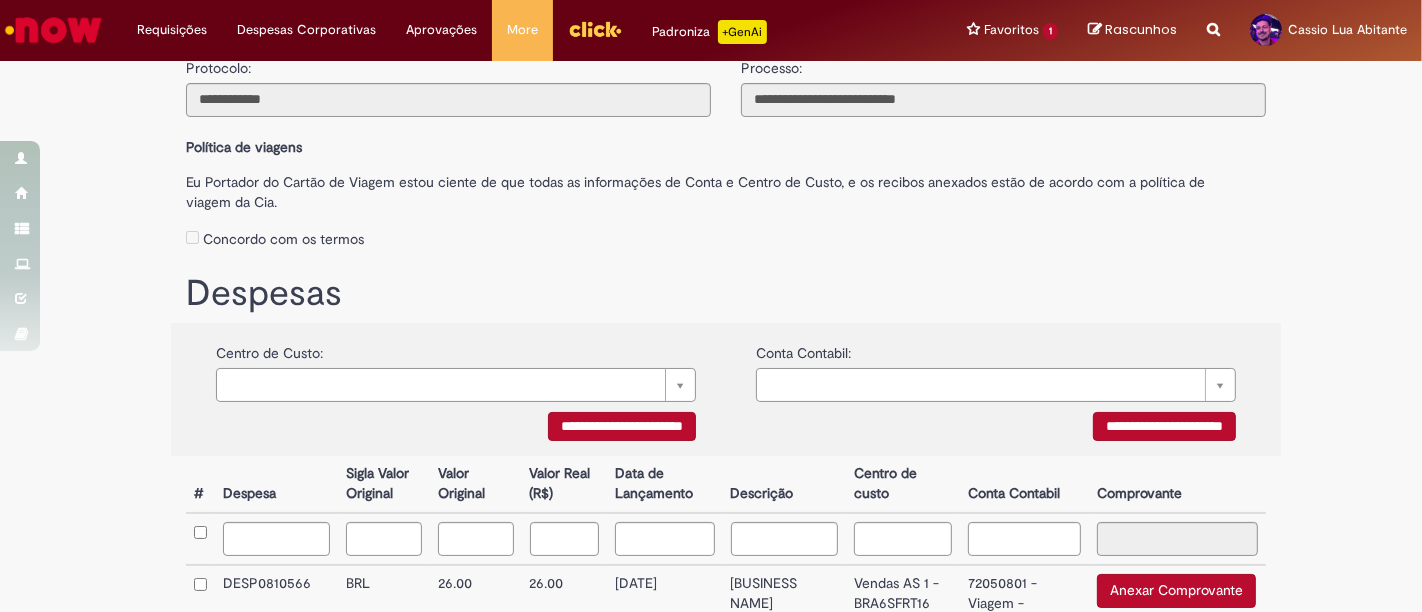 scroll, scrollTop: 0, scrollLeft: 0, axis: both 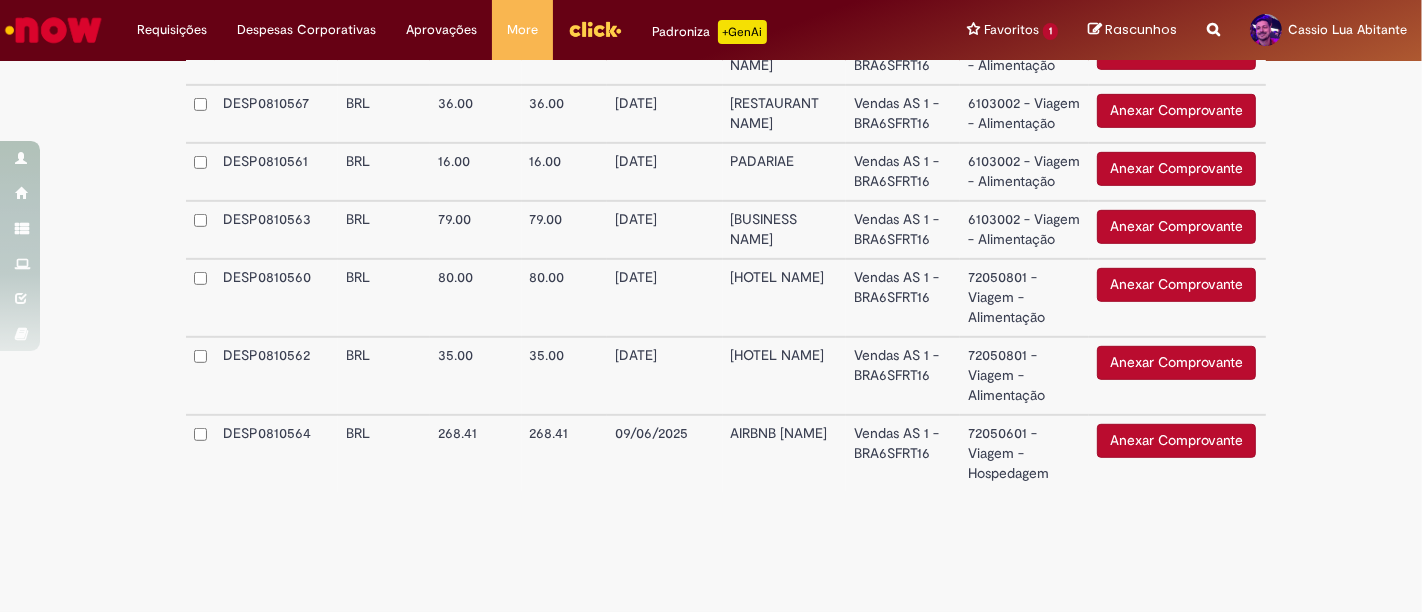 click on "Anexar Comprovante" at bounding box center (1176, 441) 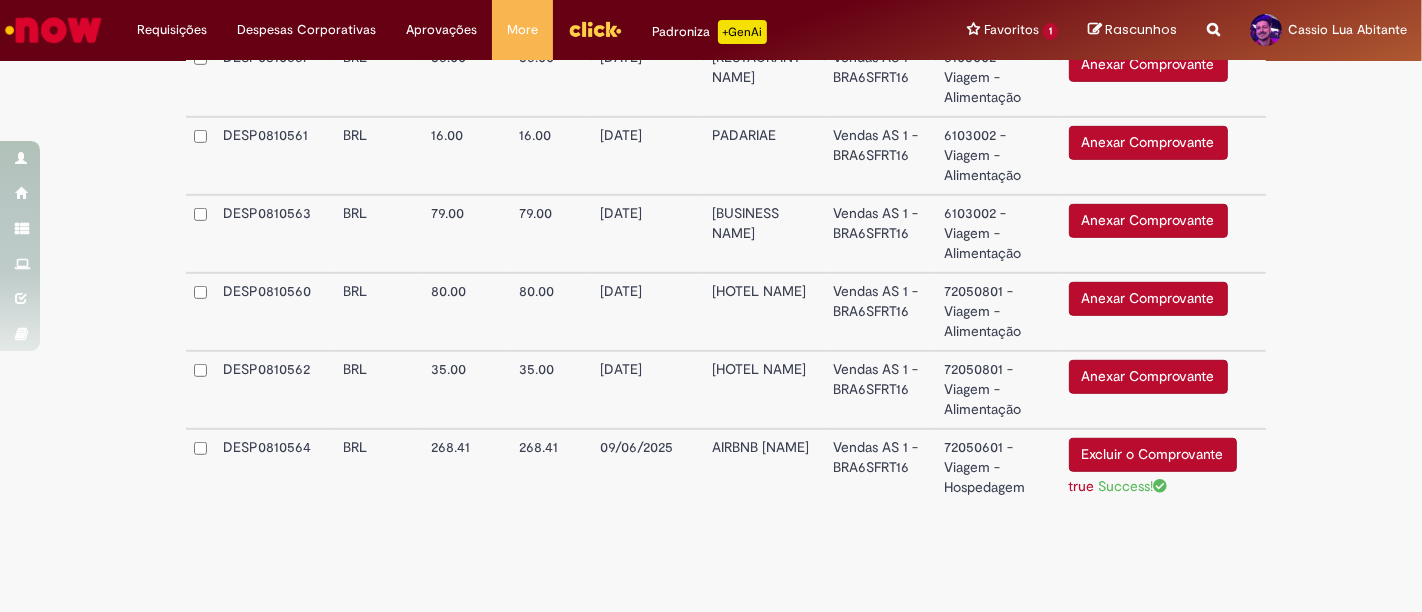 scroll, scrollTop: 945, scrollLeft: 0, axis: vertical 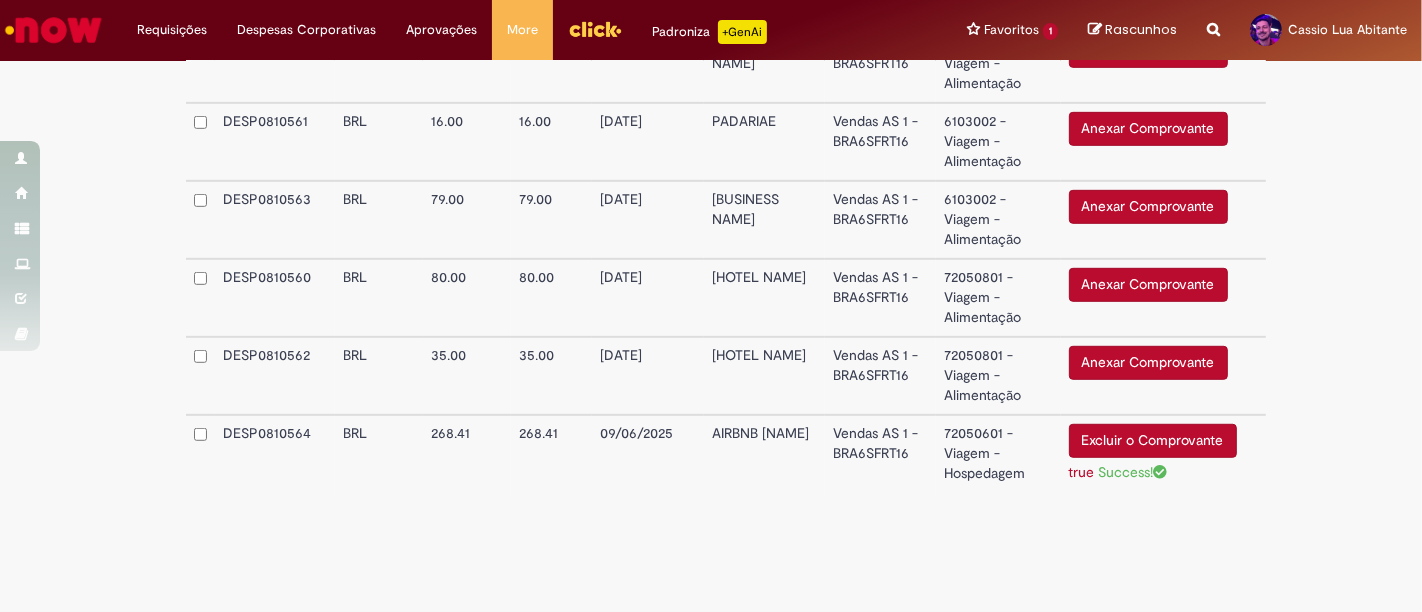 click on "**********" at bounding box center (726, 119) 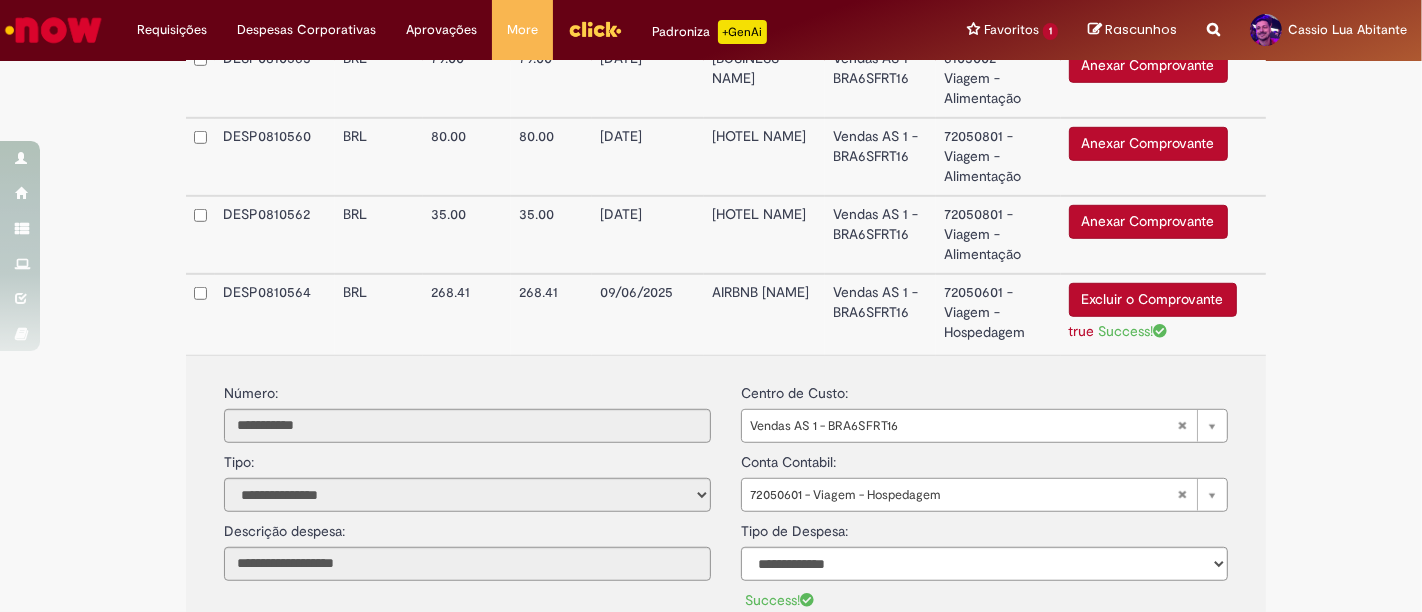 scroll, scrollTop: 1214, scrollLeft: 0, axis: vertical 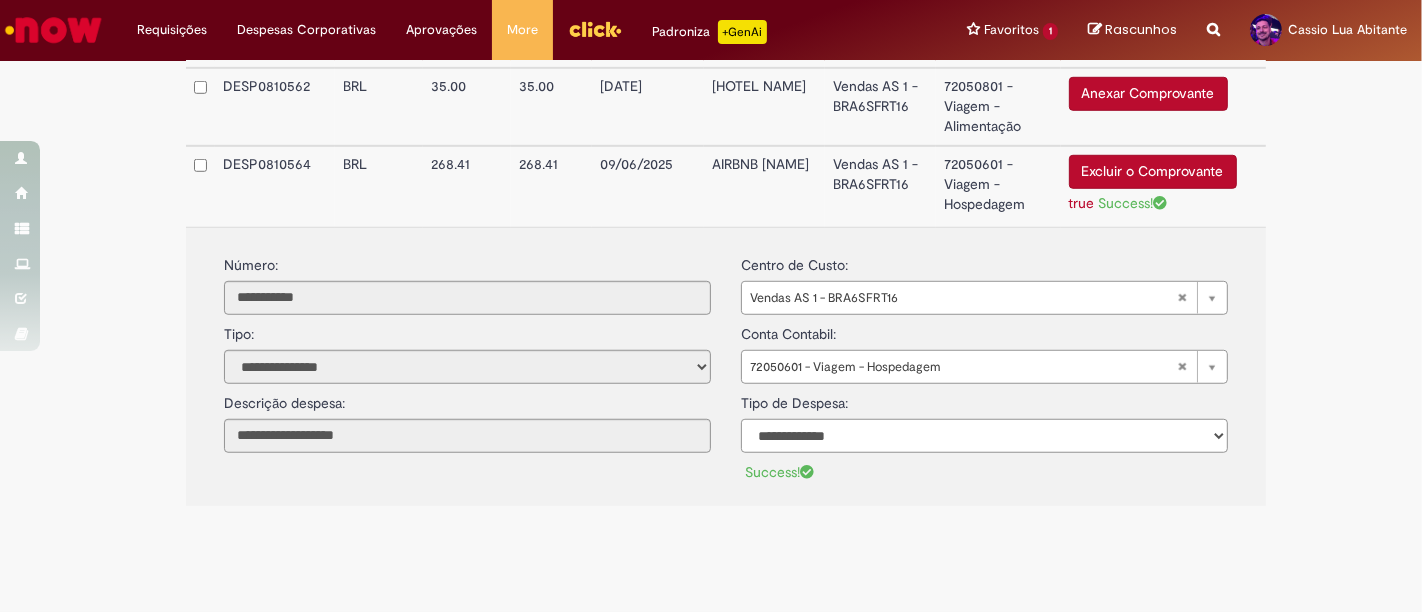 click on "**********" at bounding box center (984, 436) 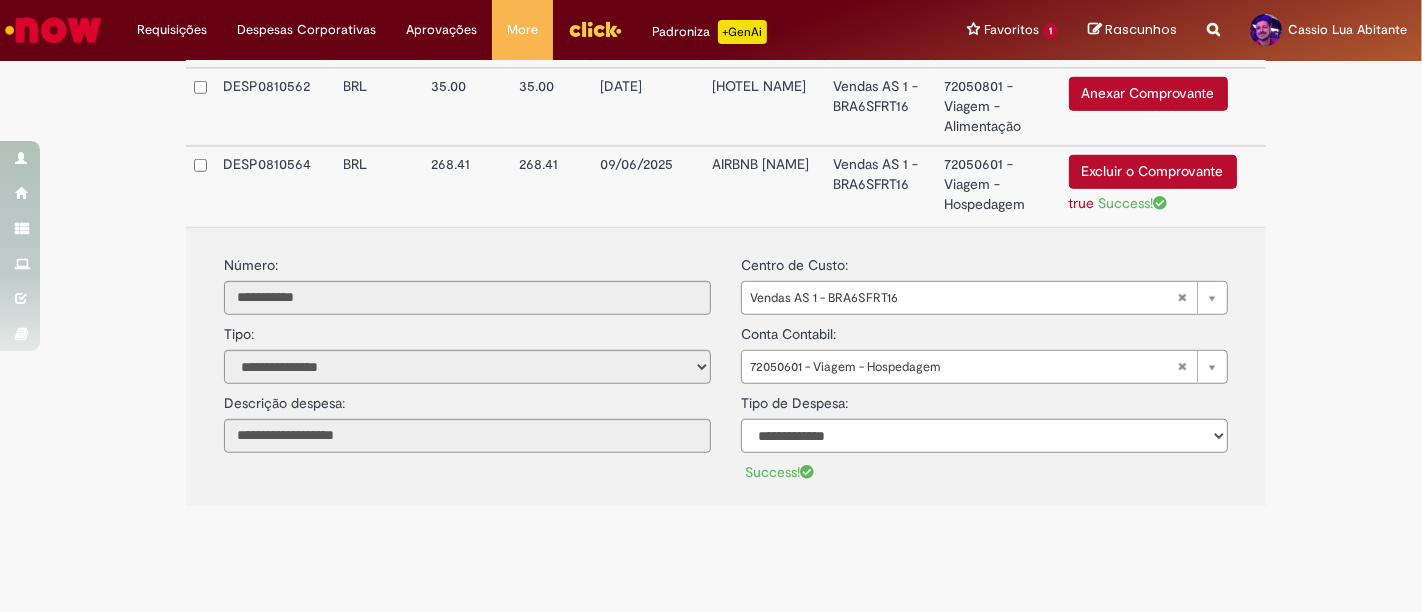 select on "*" 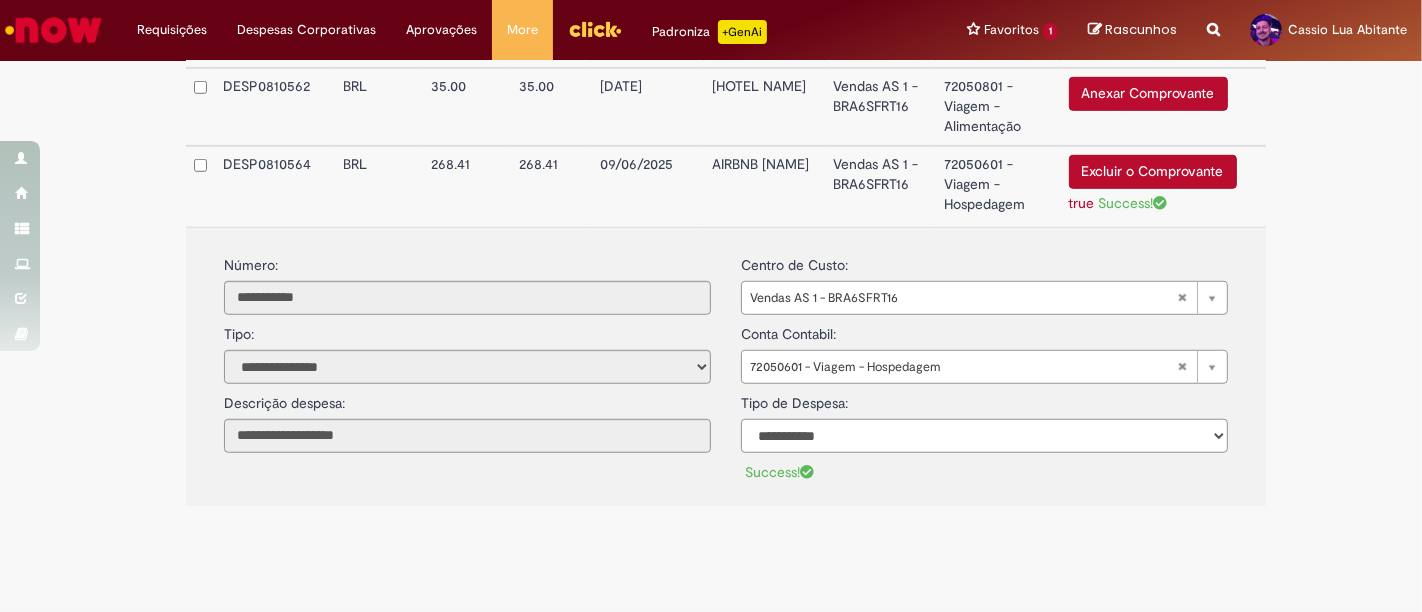 click on "**********" at bounding box center [984, 436] 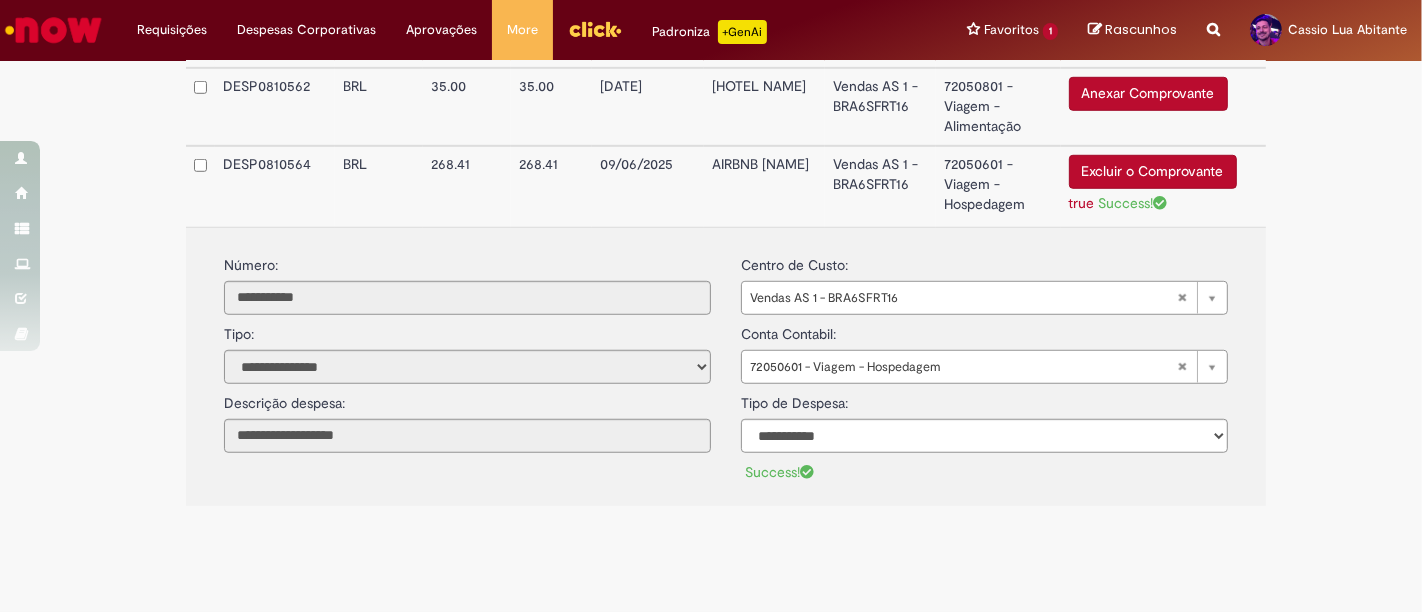 click on "**********" at bounding box center (726, -11) 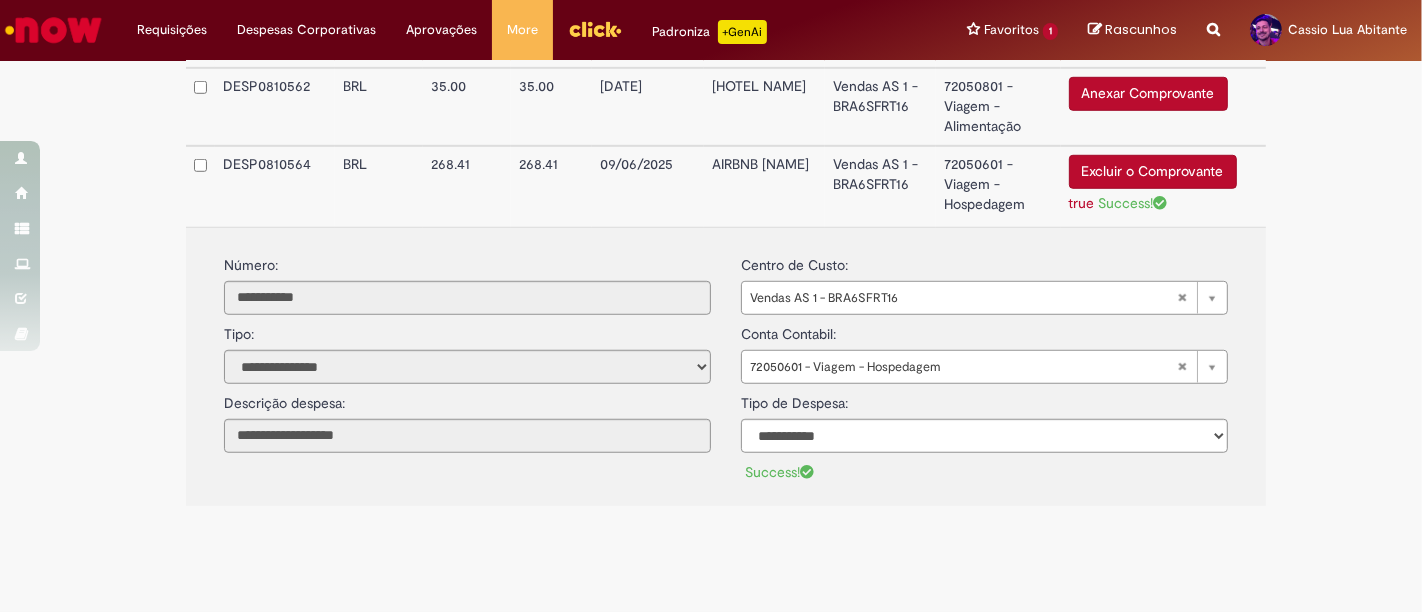 click on "Vendas AS 1 - BRA6SFRT16" at bounding box center (880, 107) 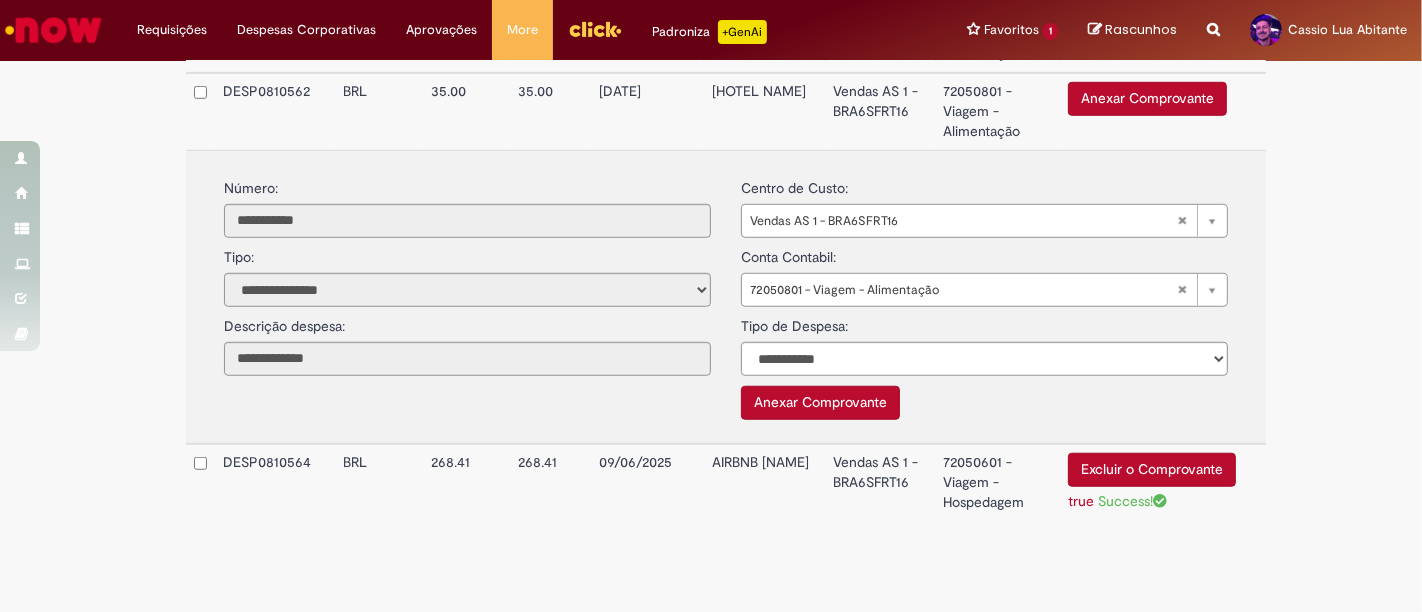 scroll, scrollTop: 1214, scrollLeft: 0, axis: vertical 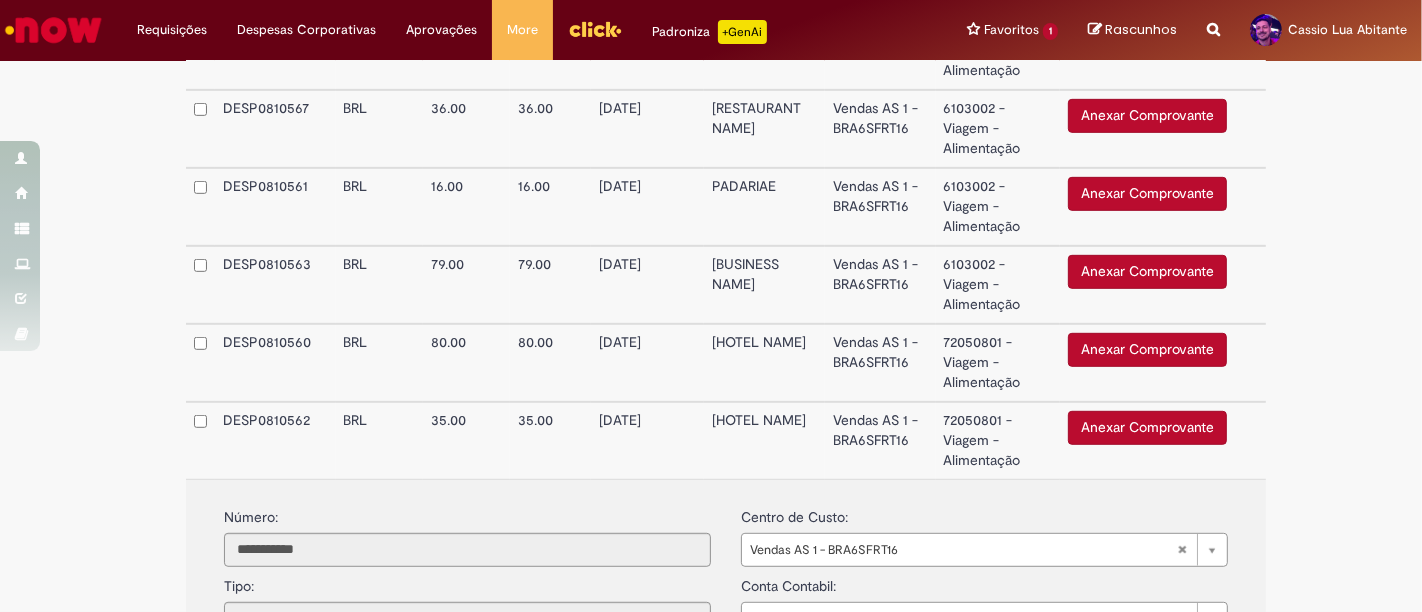 click on "Vendas AS 1 - BRA6SFRT16" at bounding box center [880, 363] 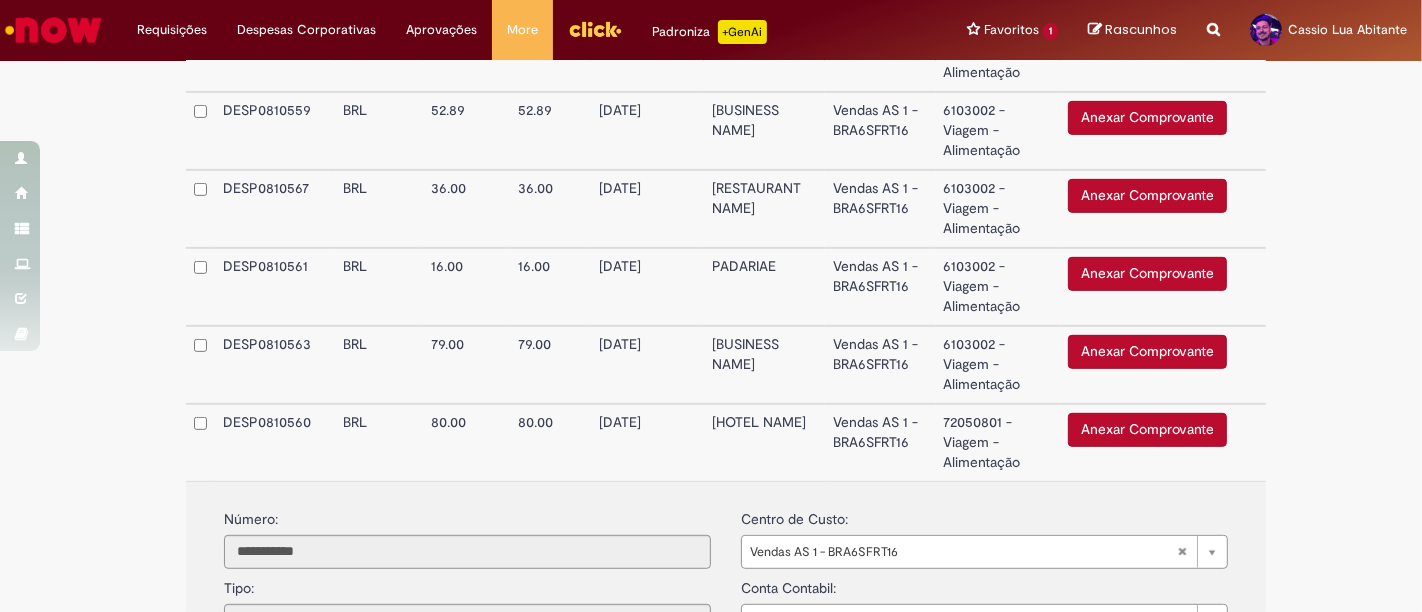 scroll, scrollTop: 769, scrollLeft: 0, axis: vertical 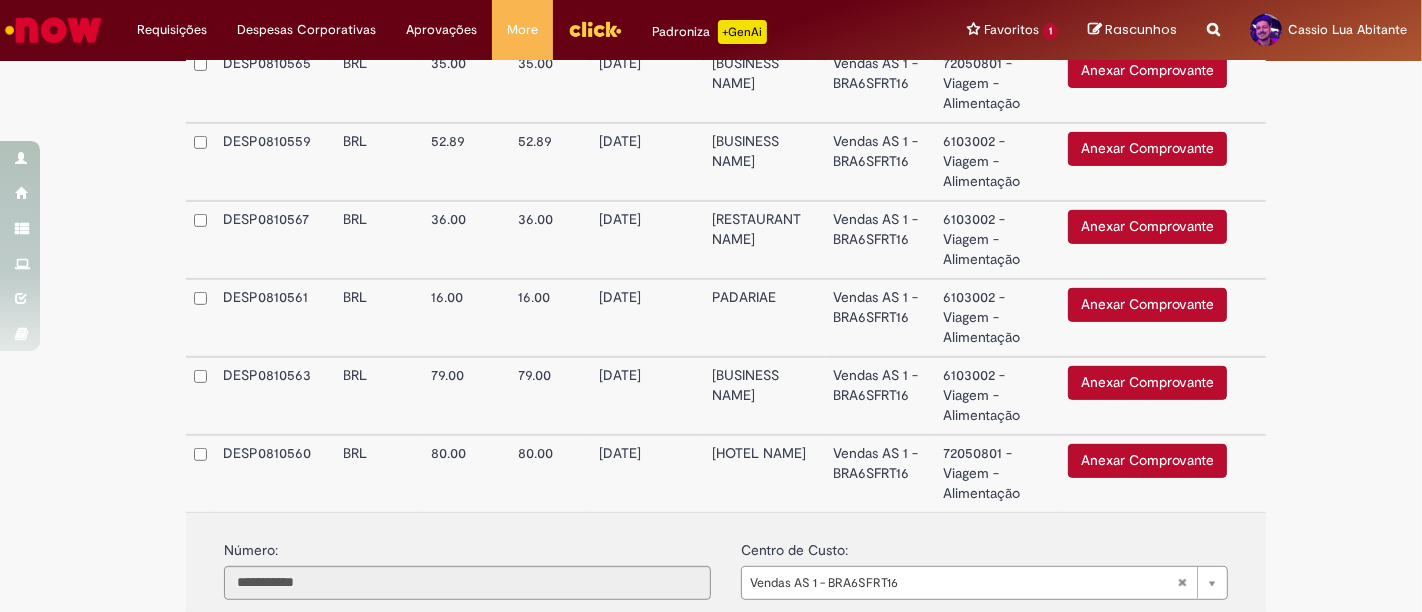 click on "Vendas AS 1 - BRA6SFRT16" at bounding box center (880, 396) 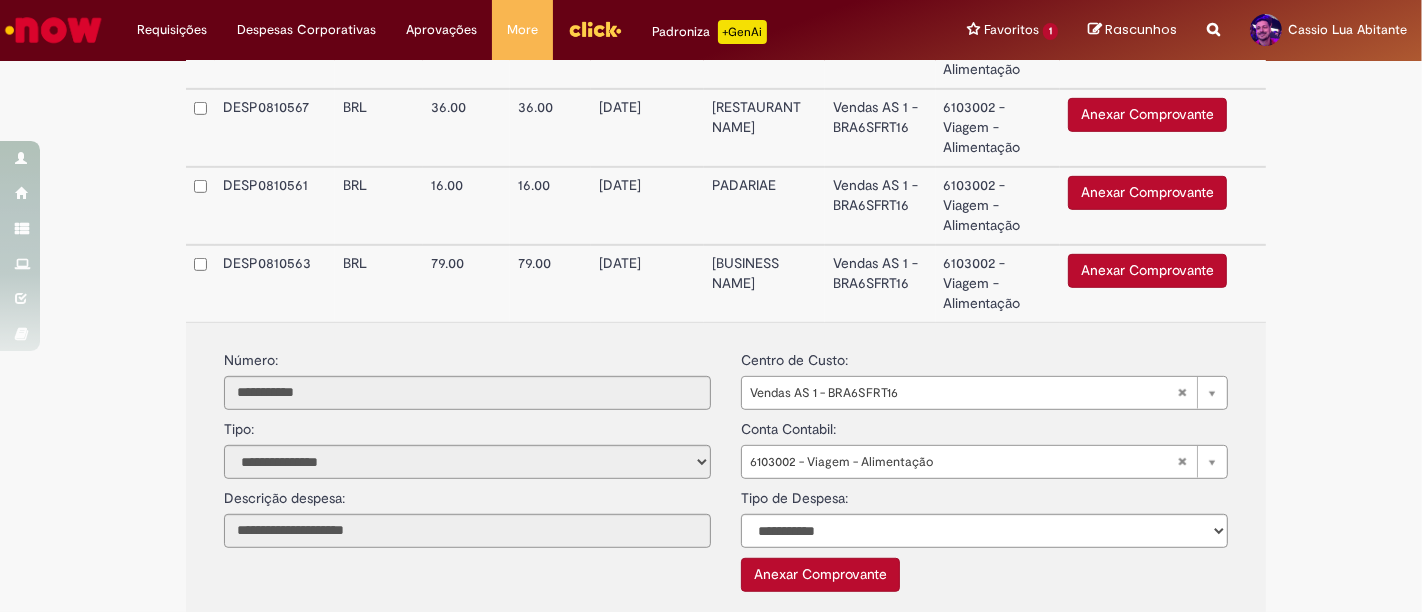 scroll, scrollTop: 769, scrollLeft: 0, axis: vertical 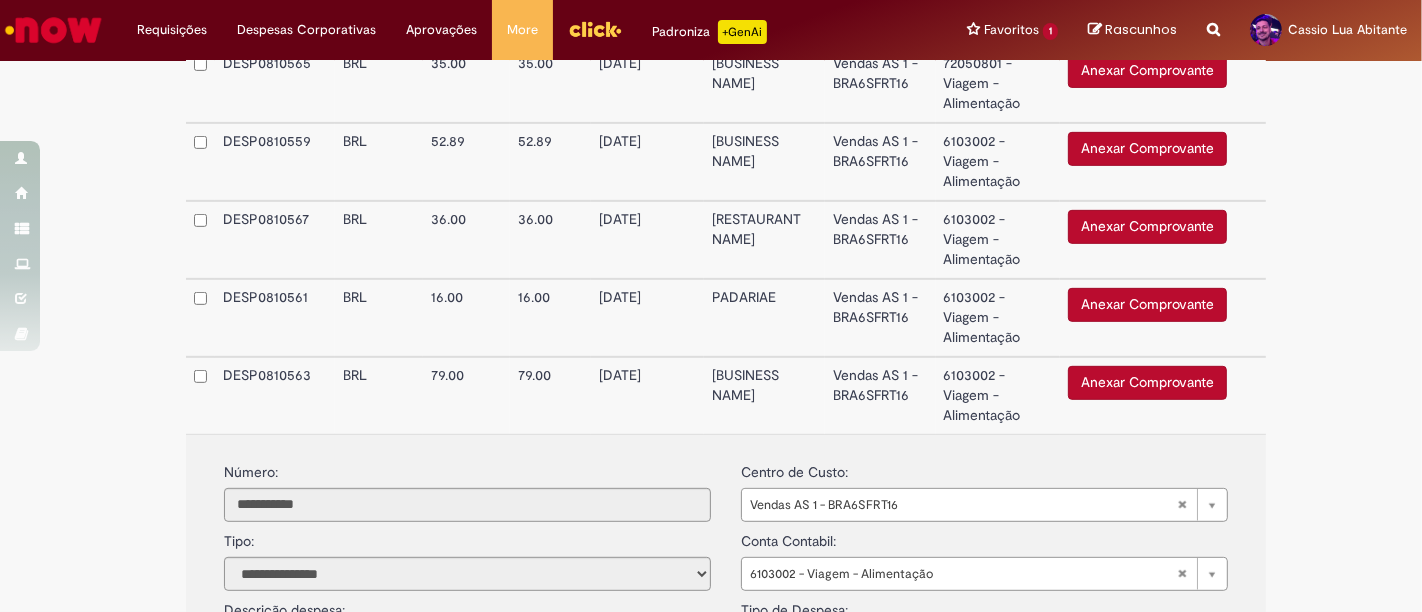 click on "Vendas AS 1 - BRA6SFRT16" at bounding box center [880, 240] 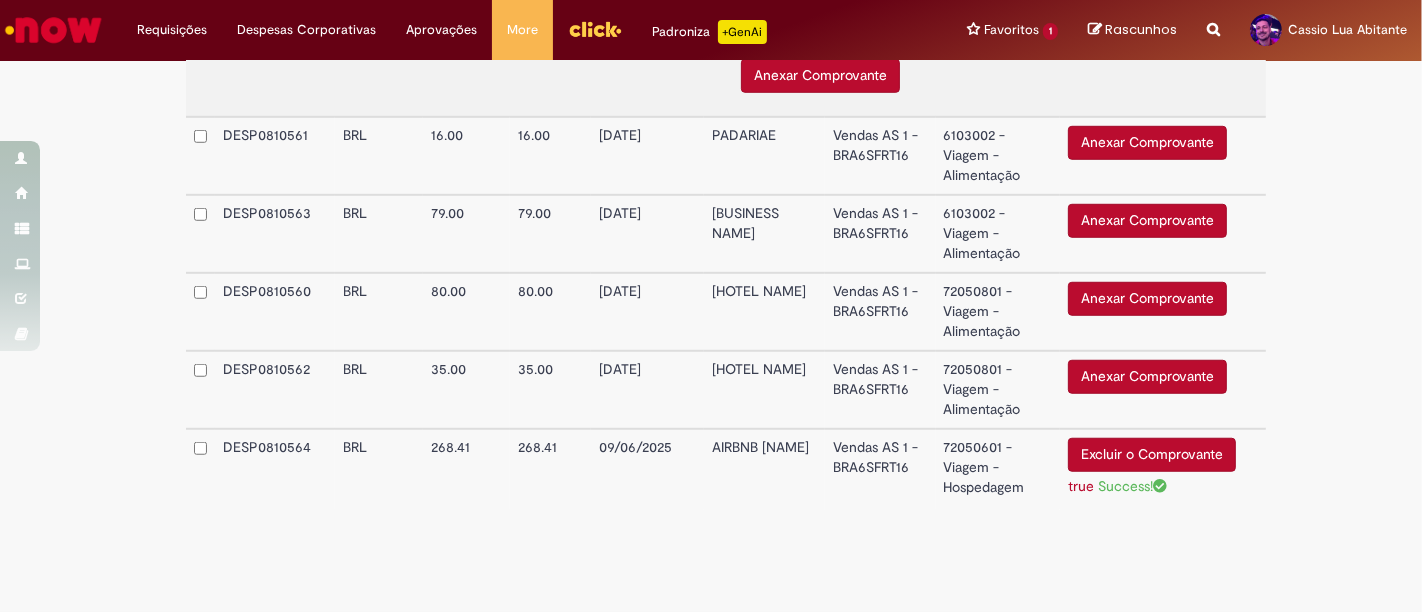 scroll, scrollTop: 1227, scrollLeft: 0, axis: vertical 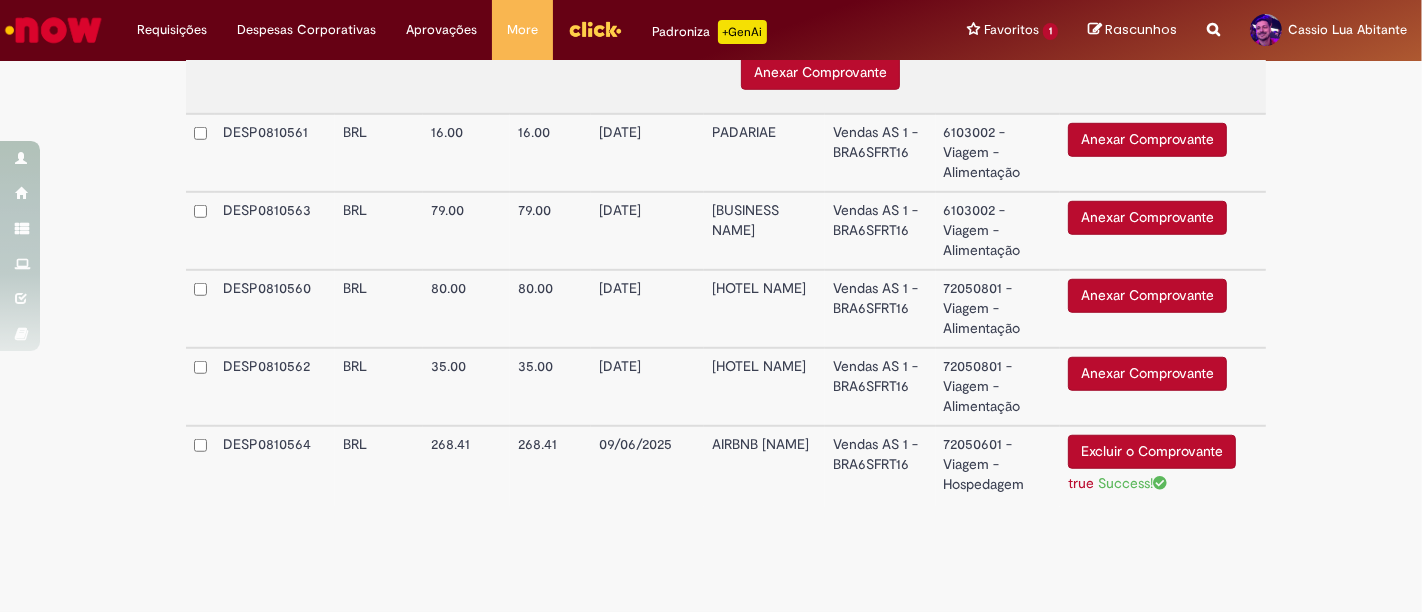 click on "Estamos atuando em alguns problemas com a integração do SAP,  desabilitamos  o botão de "Reprocessar Requisição" até a solução definitiva ser aplicada.
Notamos um possível erro no processamento dessa solicitação ao SAP ECC. Para evitarmos problemas de duplicidade, inativamos os botões de "Reprocessar Requisição" e o de "Salvar e enviar para aprovação". Aguarde até o time responsável verificar o problema e completar sua solicitação." at bounding box center [726, 582] 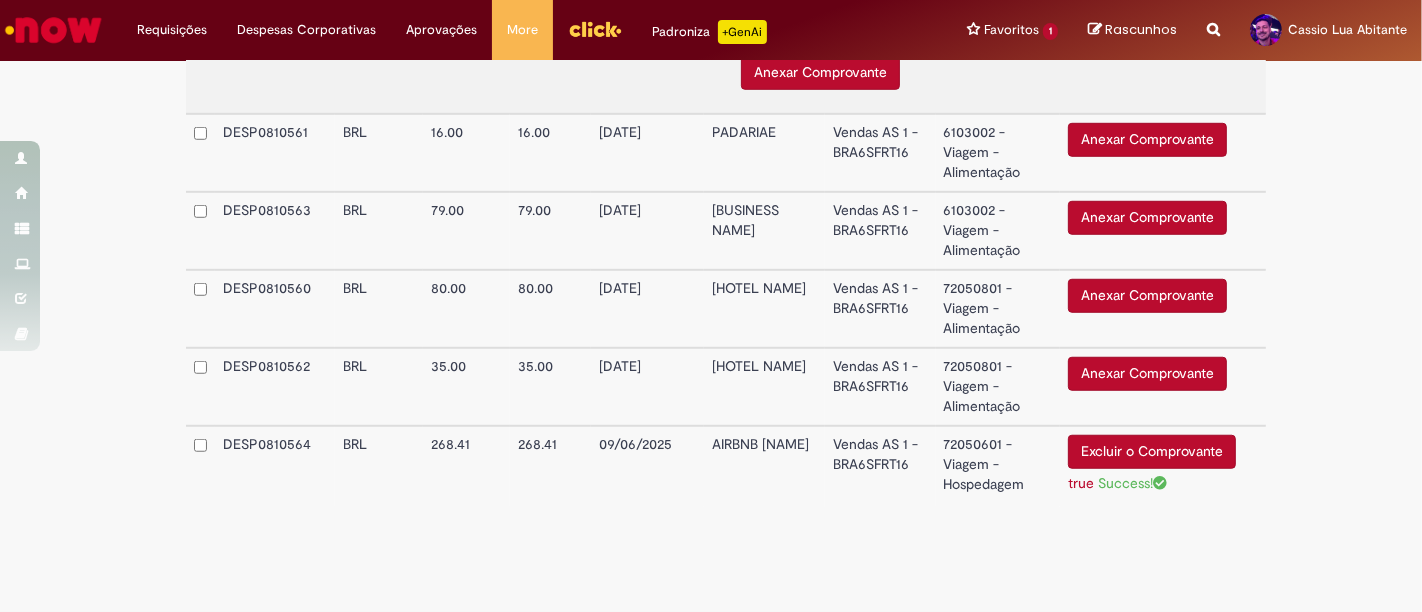 click at bounding box center (726, 532) 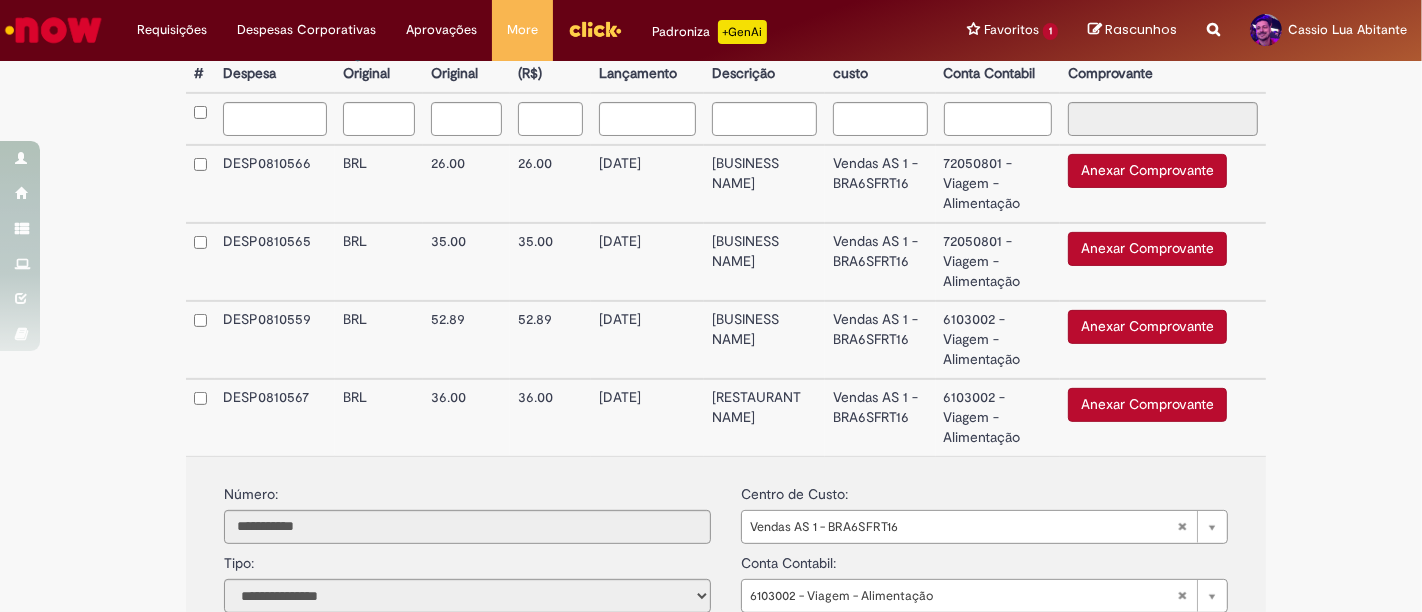 scroll, scrollTop: 560, scrollLeft: 0, axis: vertical 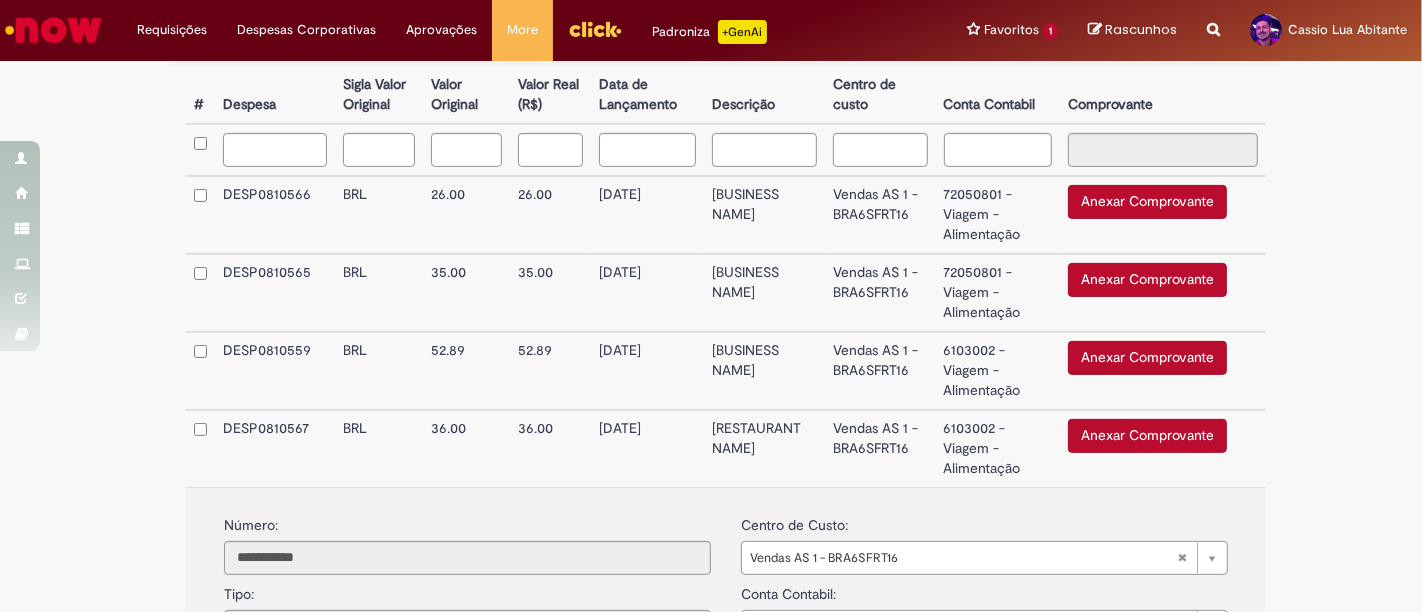 click on "[RESTAURANT NAME]" at bounding box center (764, 448) 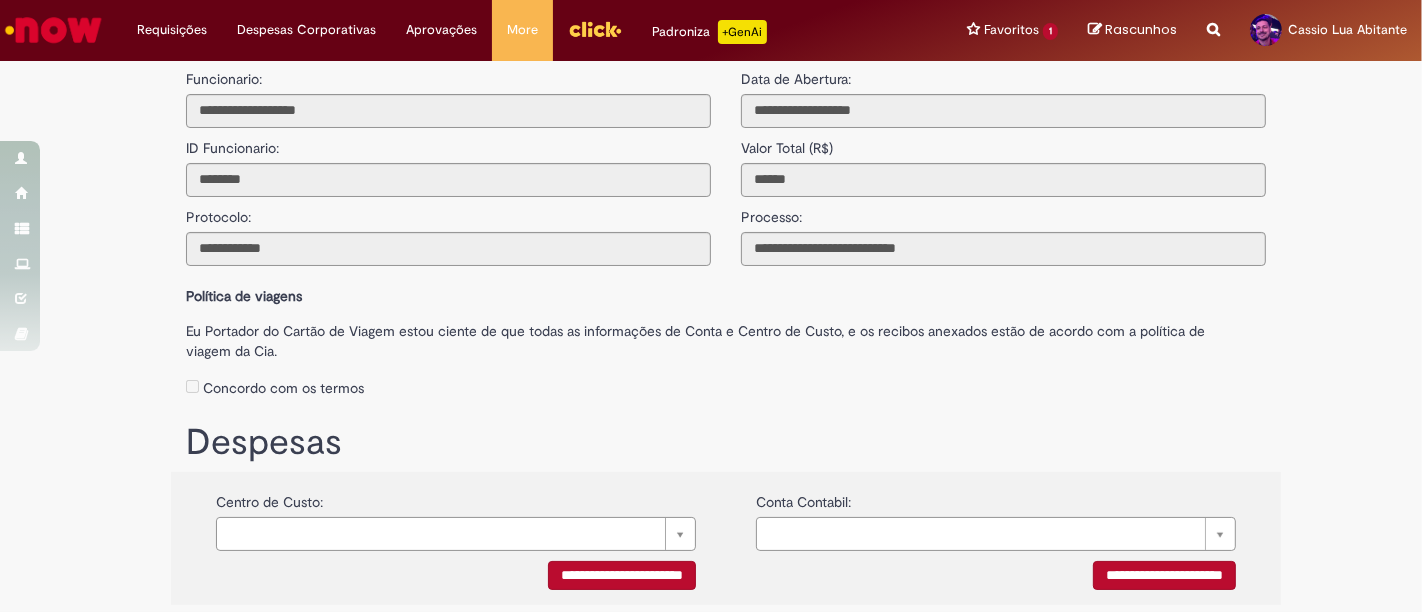 scroll, scrollTop: 0, scrollLeft: 0, axis: both 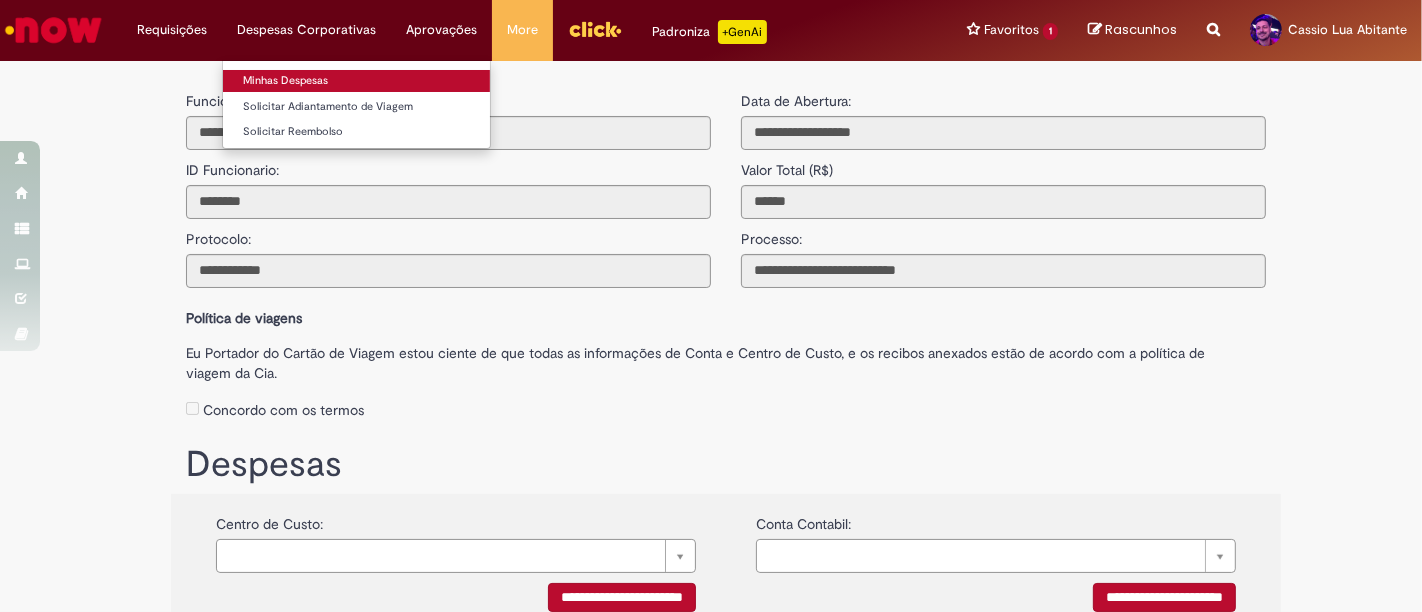 click on "Minhas Despesas" at bounding box center [356, 81] 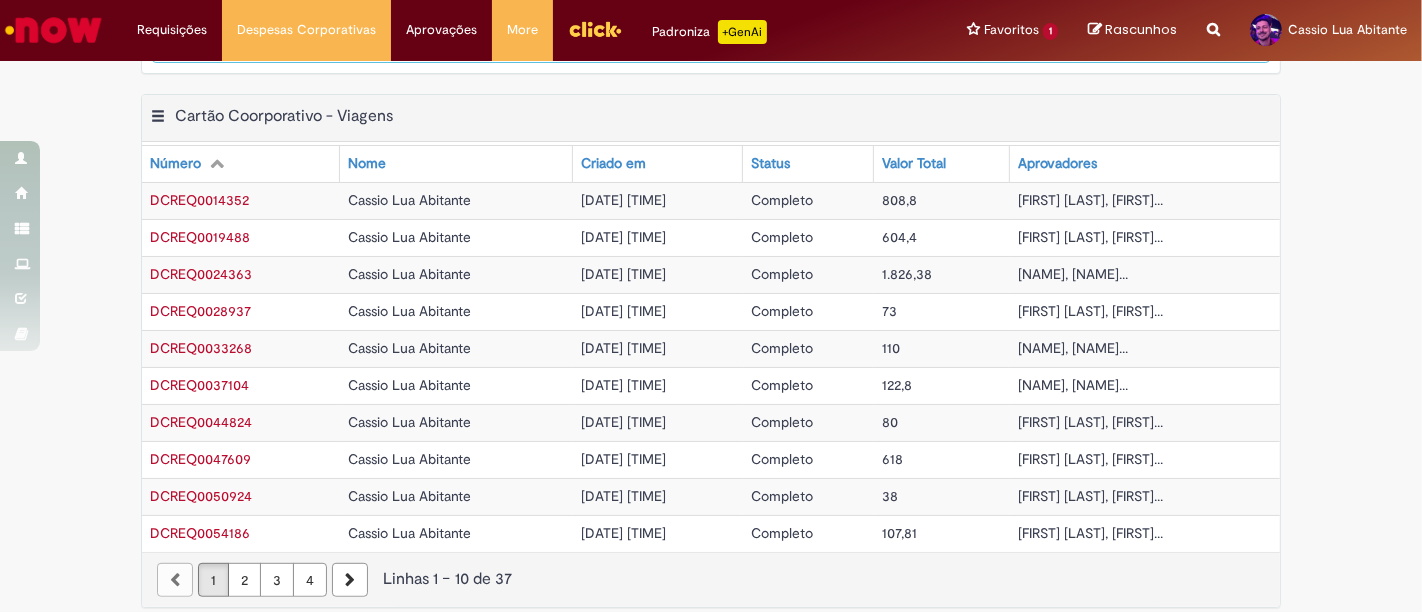 scroll, scrollTop: 798, scrollLeft: 0, axis: vertical 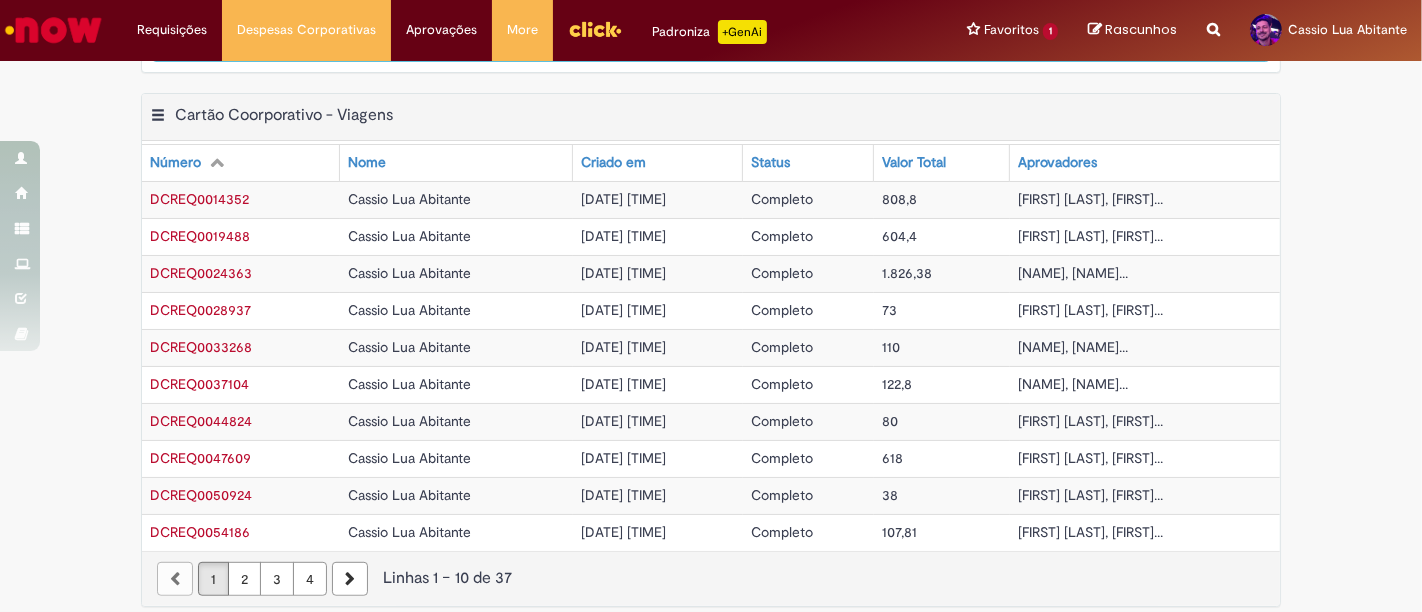click on "4" at bounding box center (310, 579) 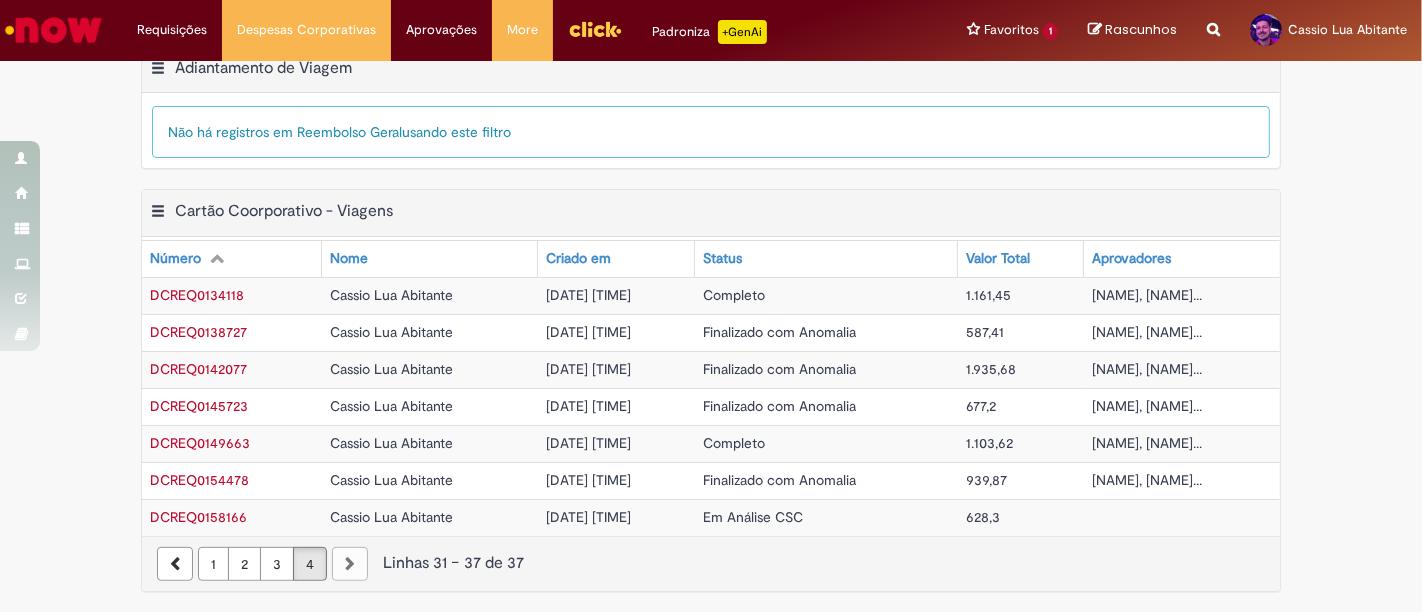 scroll, scrollTop: 688, scrollLeft: 0, axis: vertical 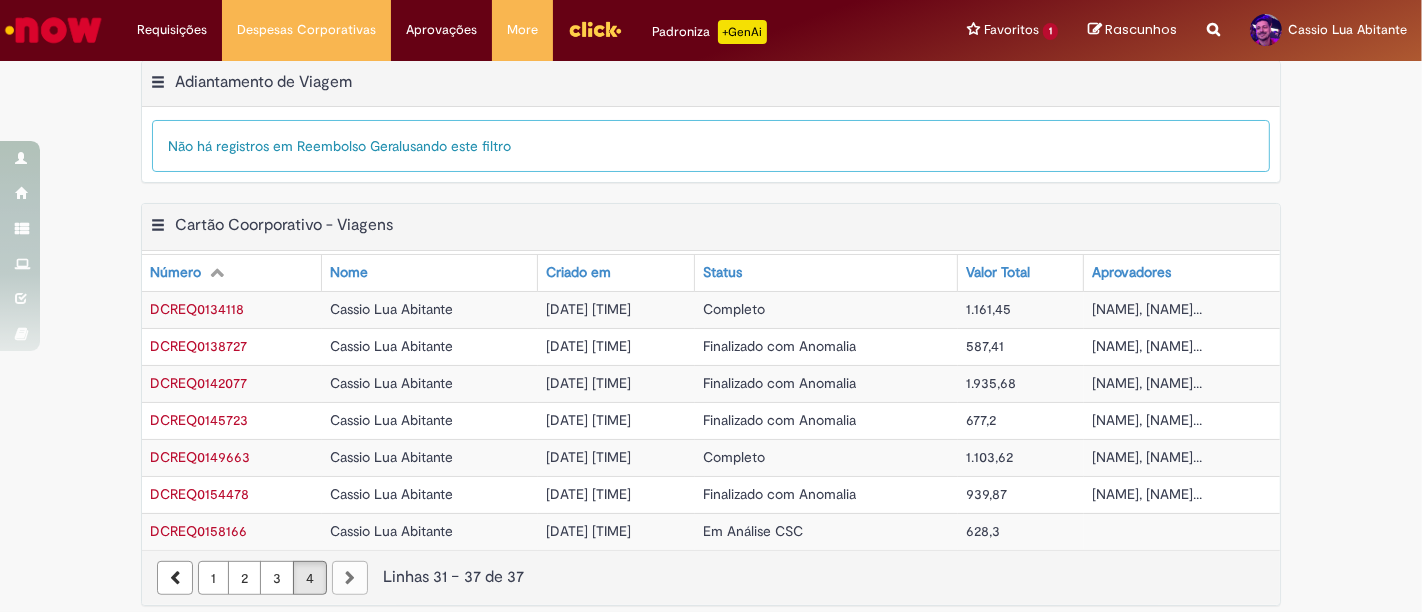 click on "[DATE] [TIME]" at bounding box center (616, 531) 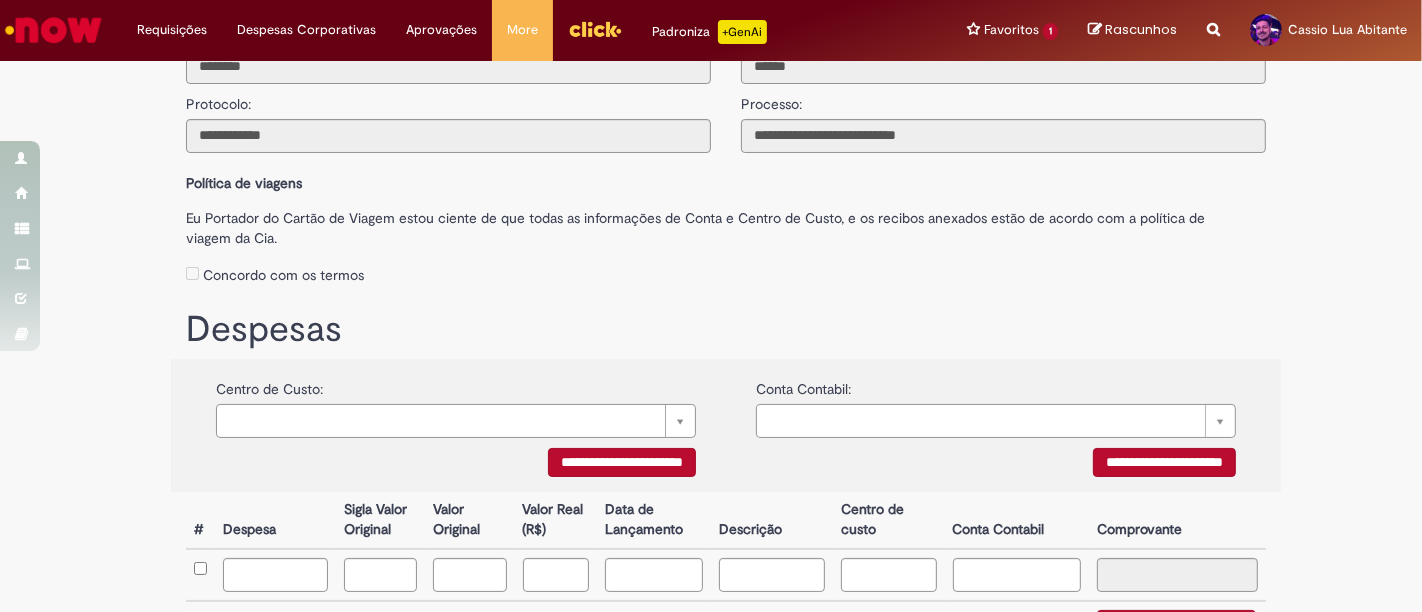 scroll, scrollTop: 0, scrollLeft: 0, axis: both 